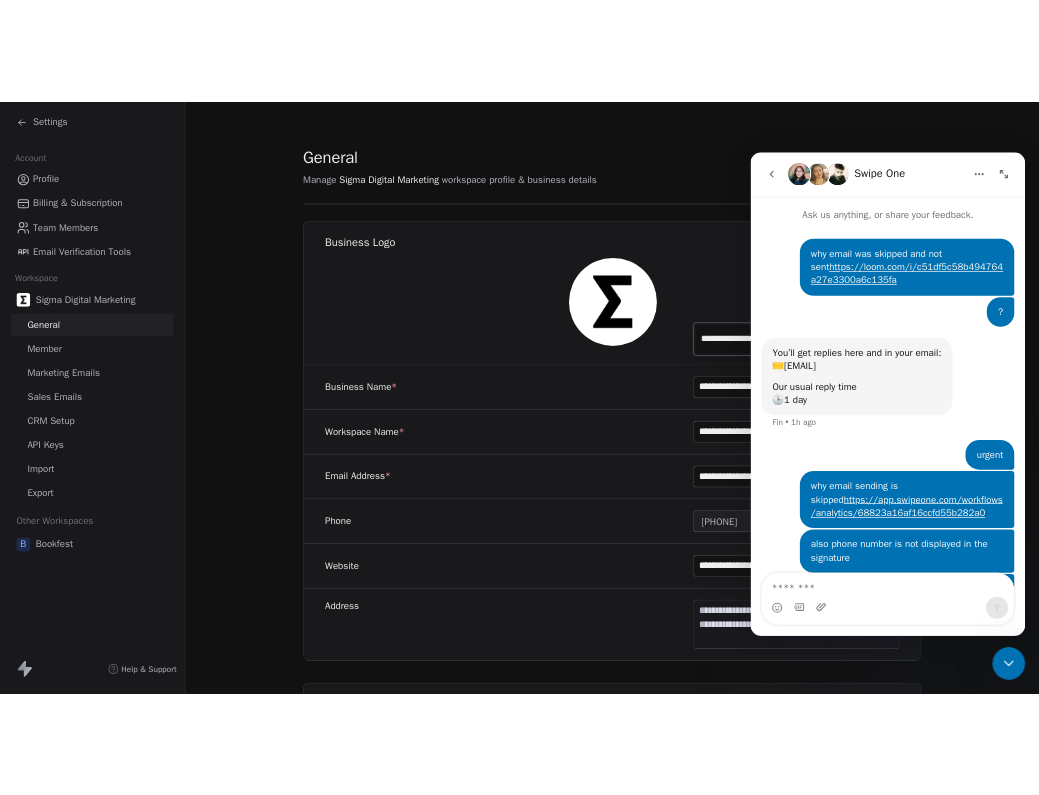 scroll, scrollTop: 0, scrollLeft: 0, axis: both 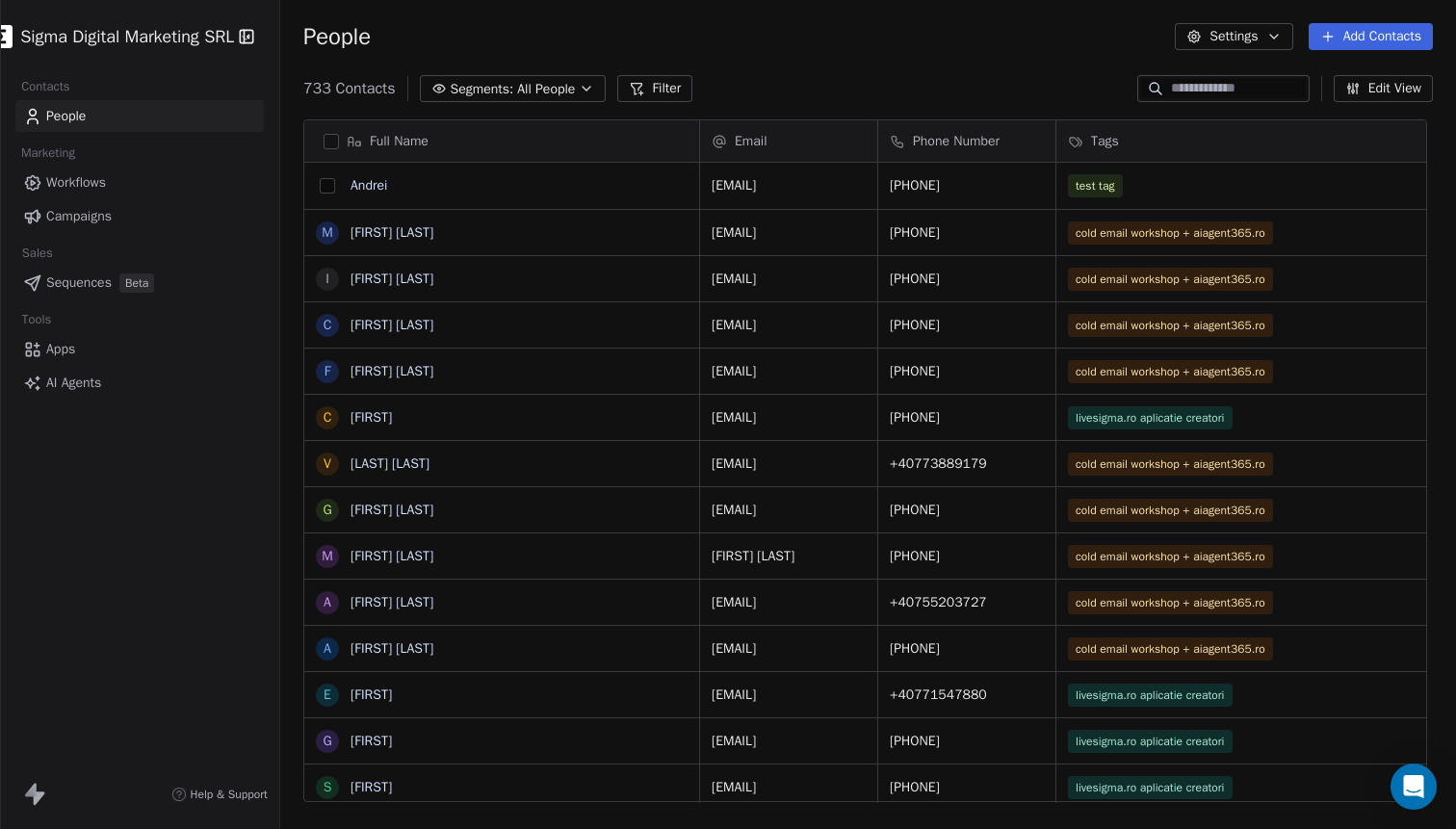 click at bounding box center [327, 186] 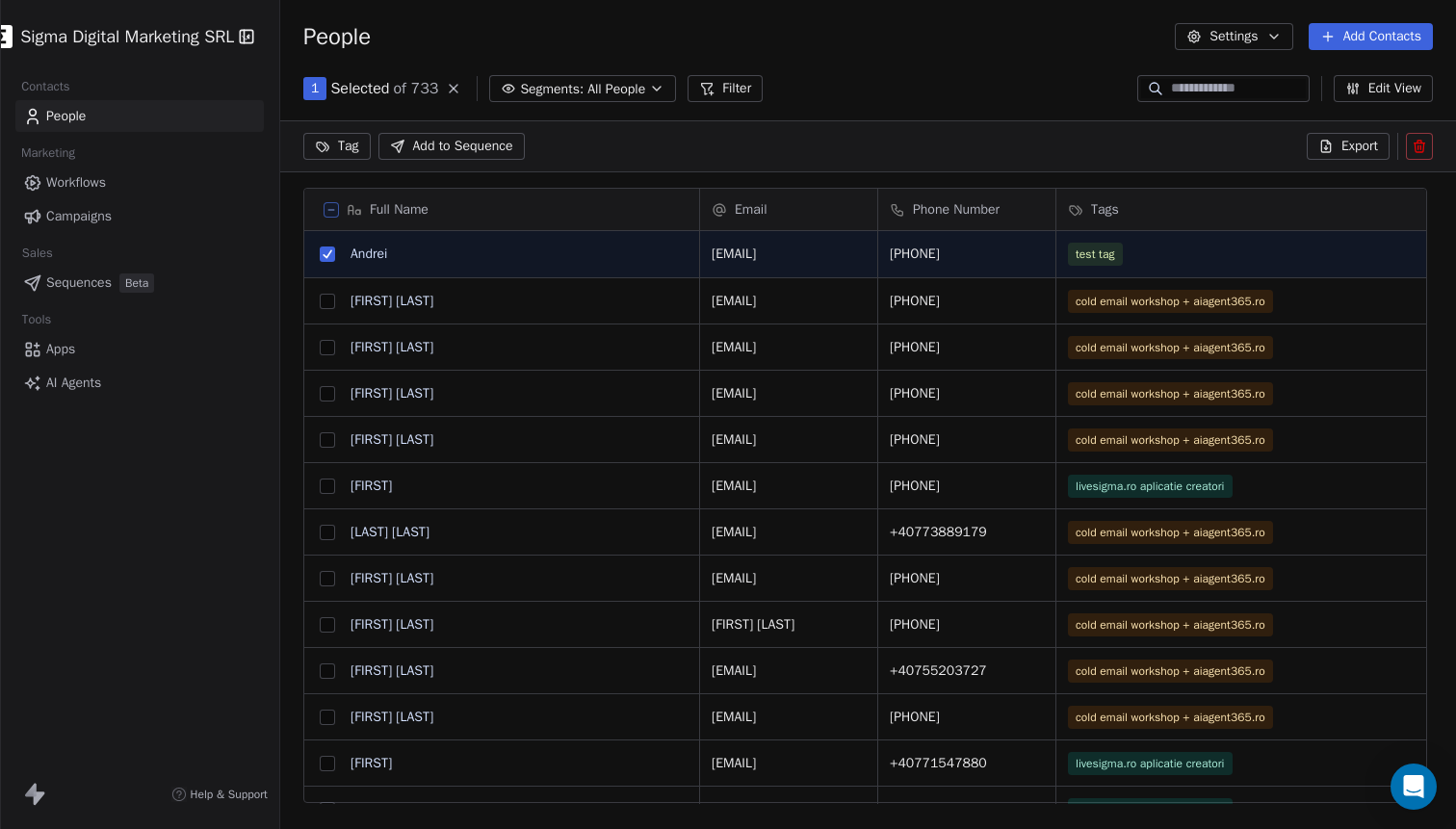 scroll, scrollTop: 662, scrollLeft: 1170, axis: both 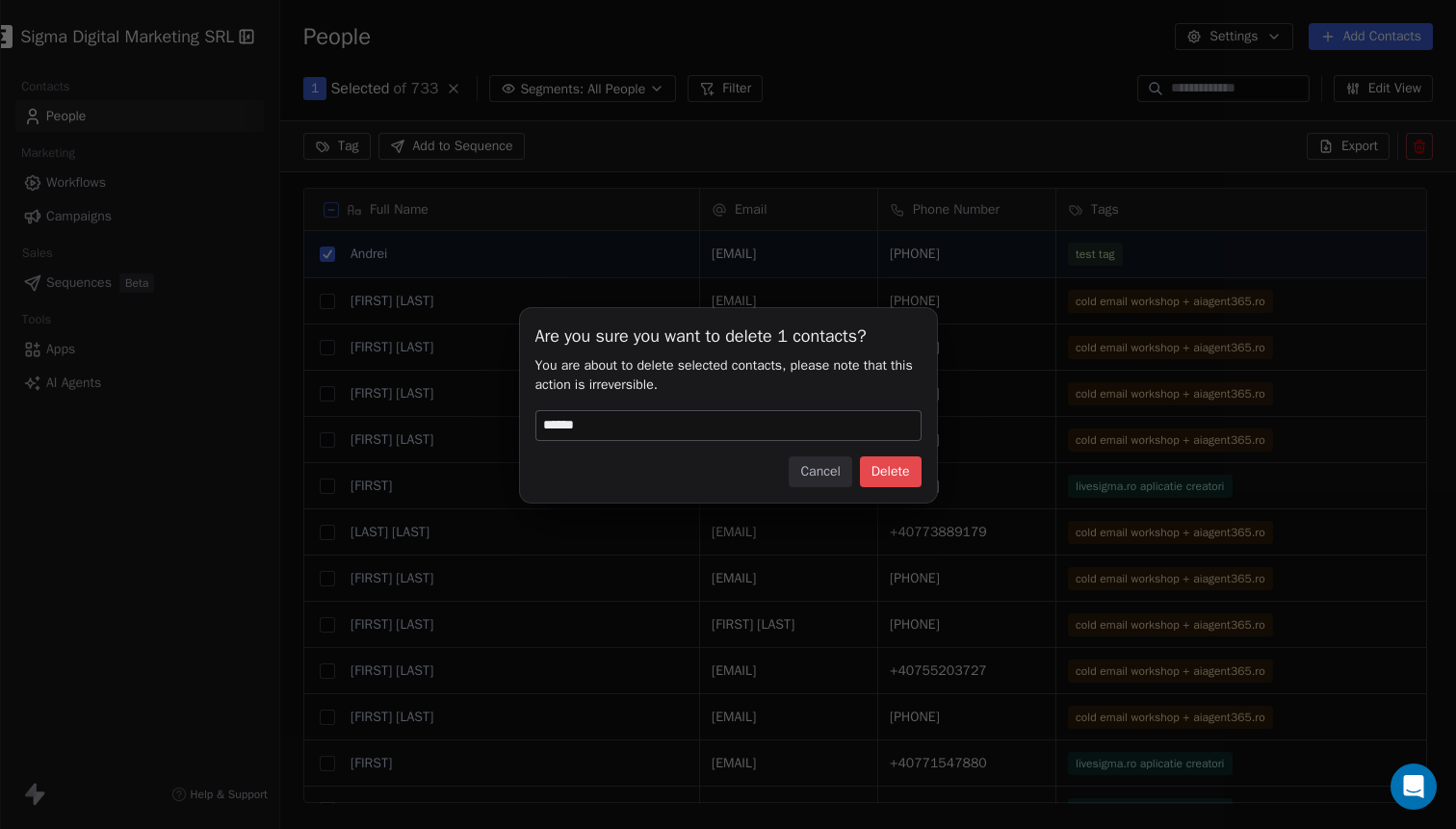 type on "******" 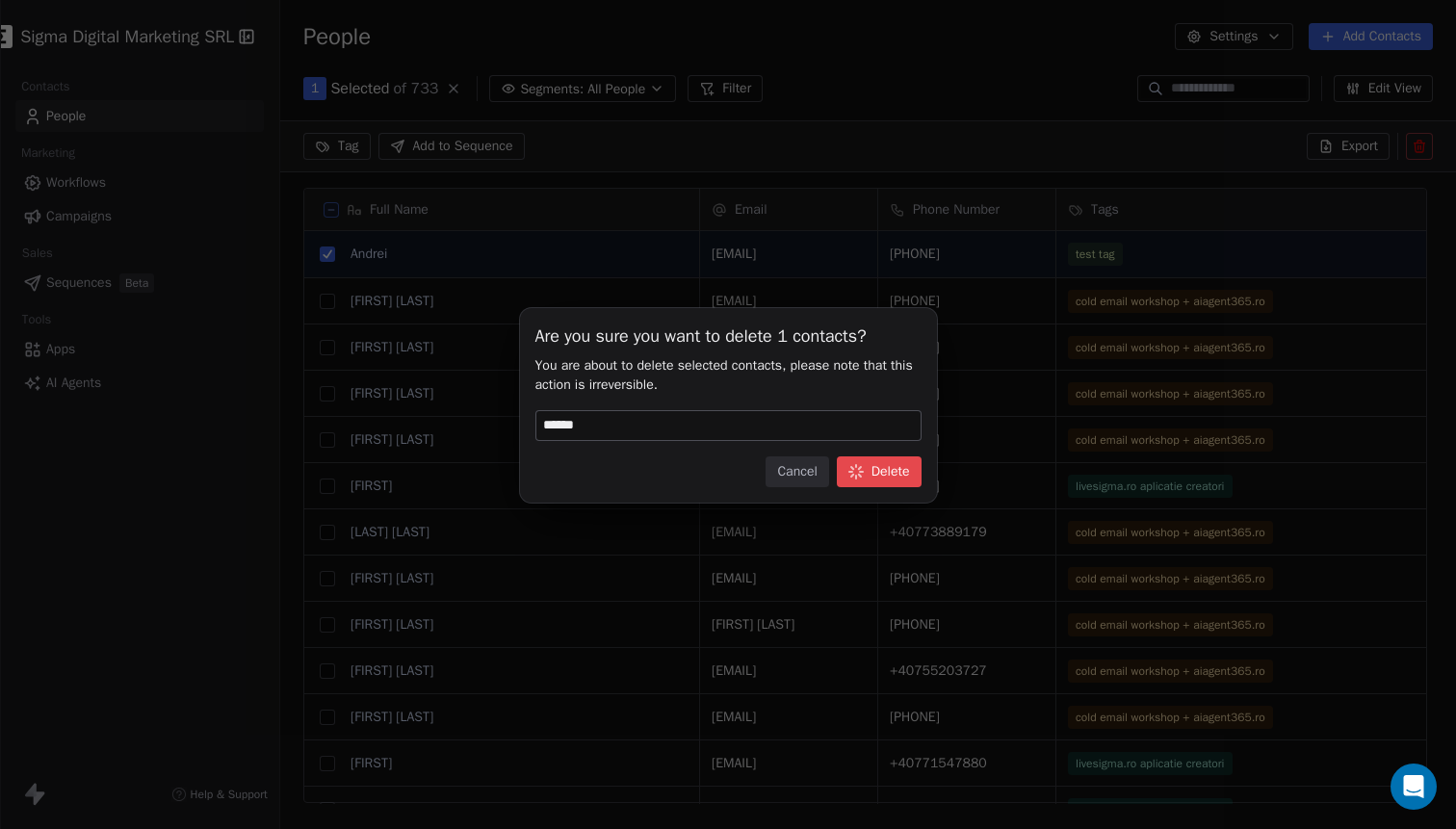 scroll, scrollTop: 1, scrollLeft: 2, axis: both 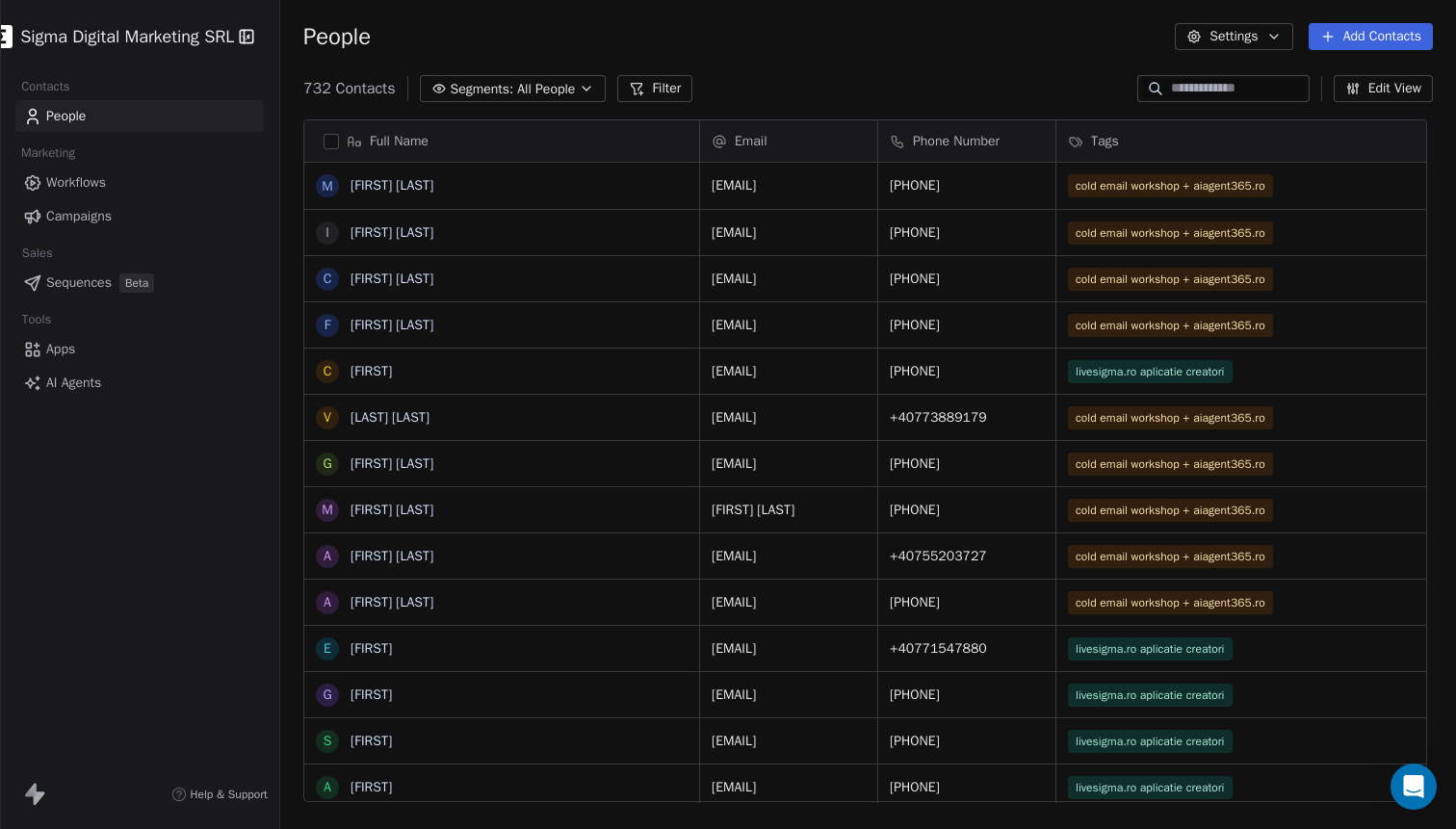 click at bounding box center (1238, 89) 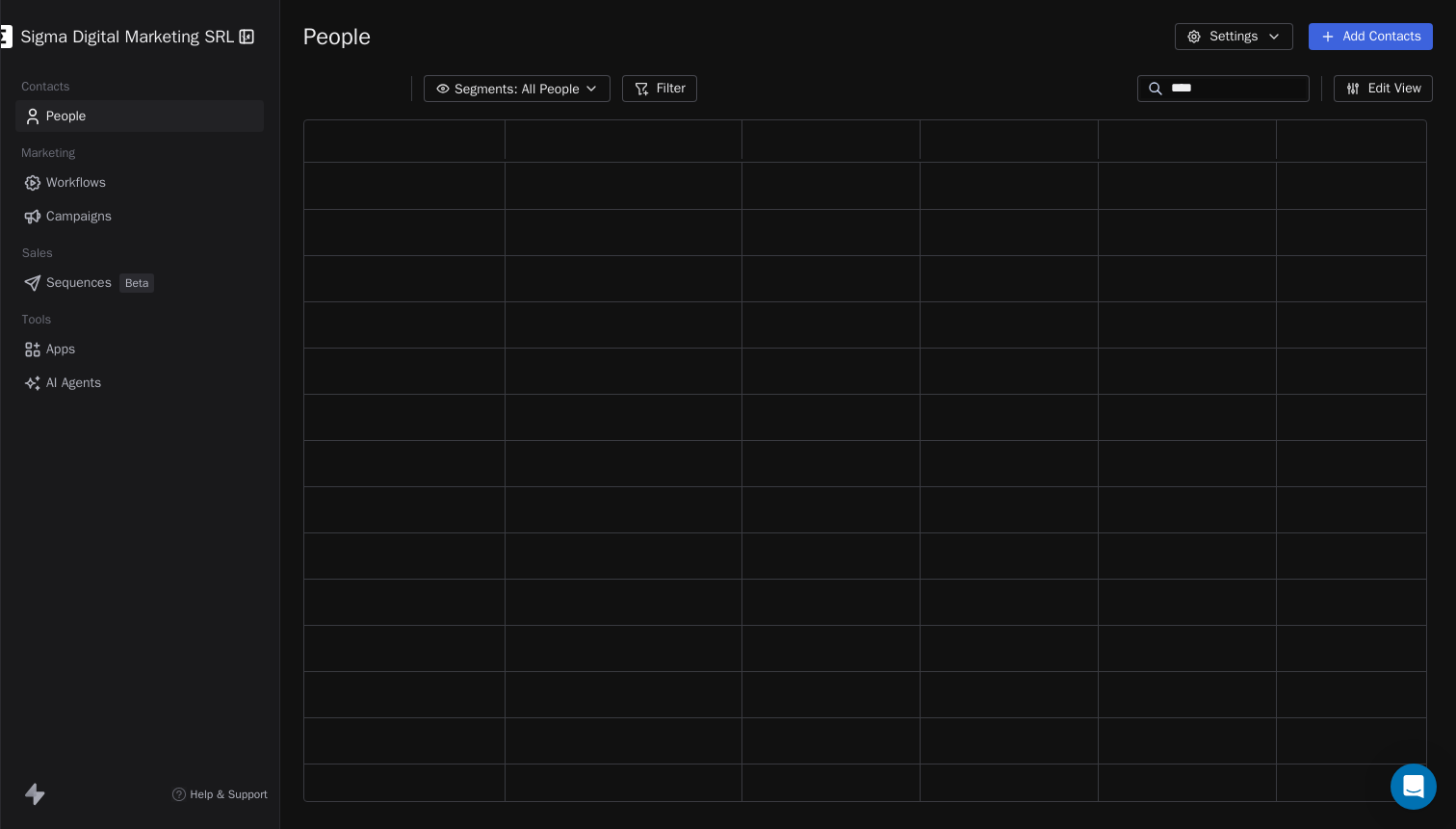 scroll, scrollTop: 1, scrollLeft: 2, axis: both 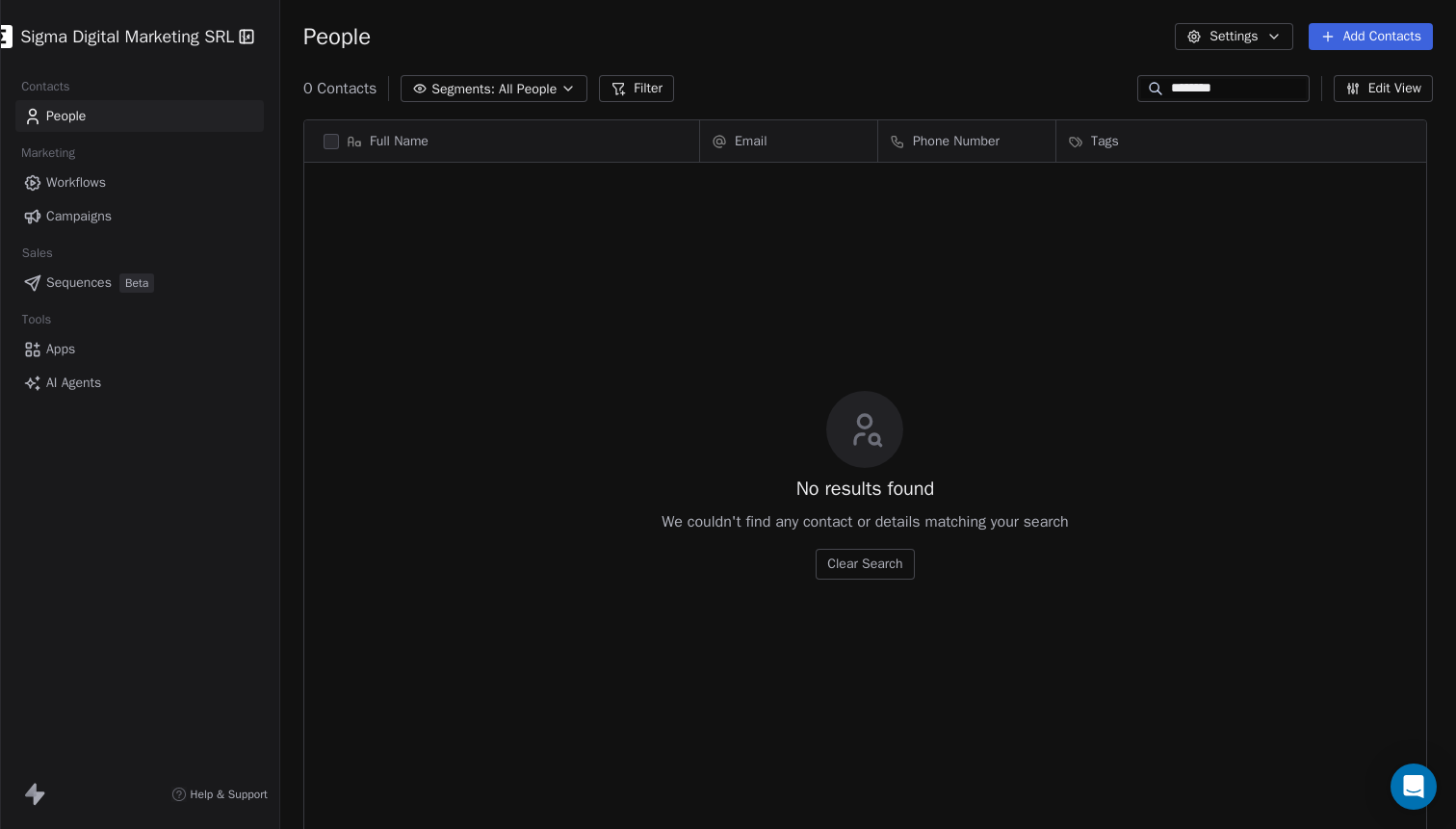 type on "*********" 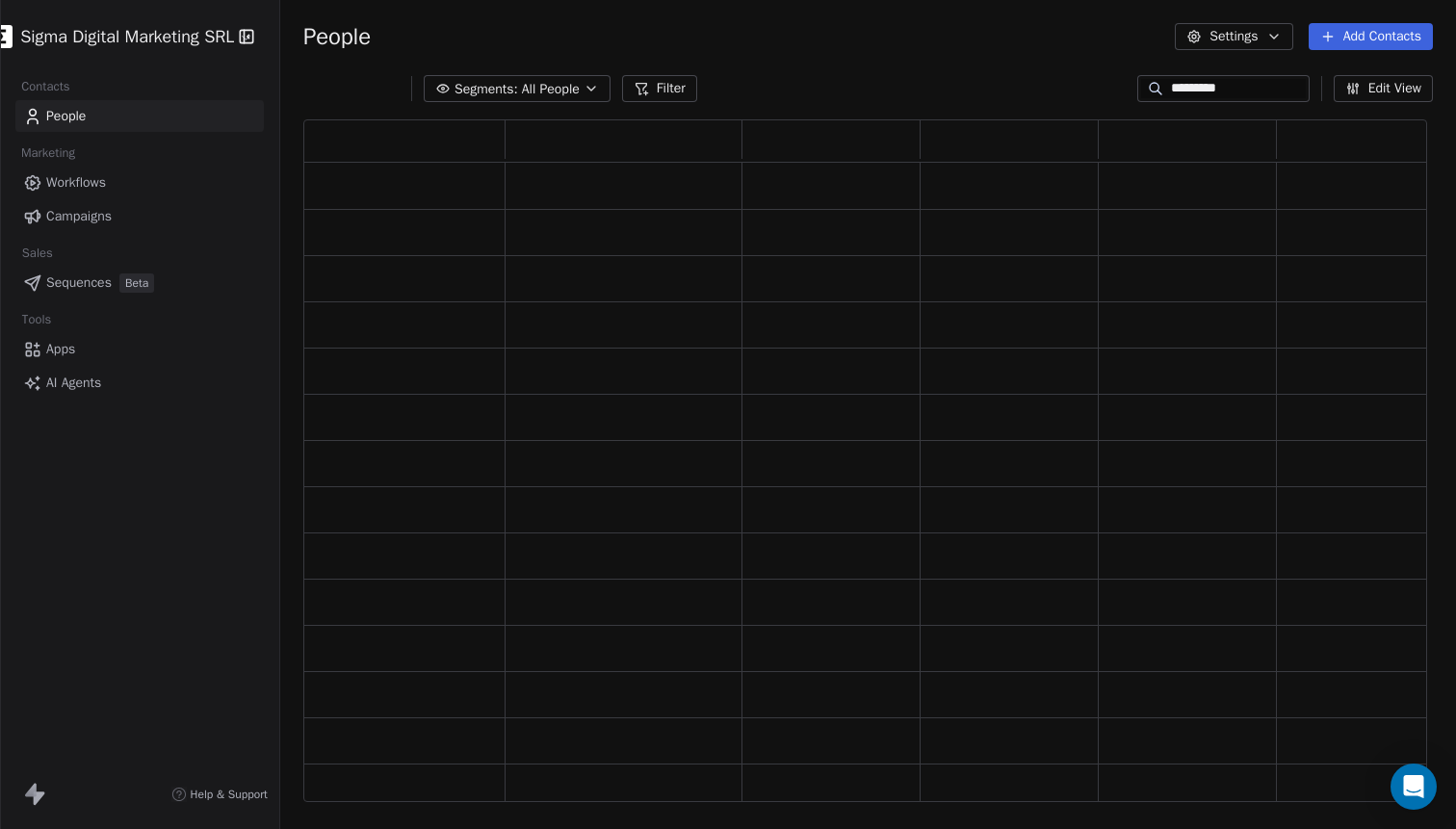 scroll, scrollTop: 1, scrollLeft: 2, axis: both 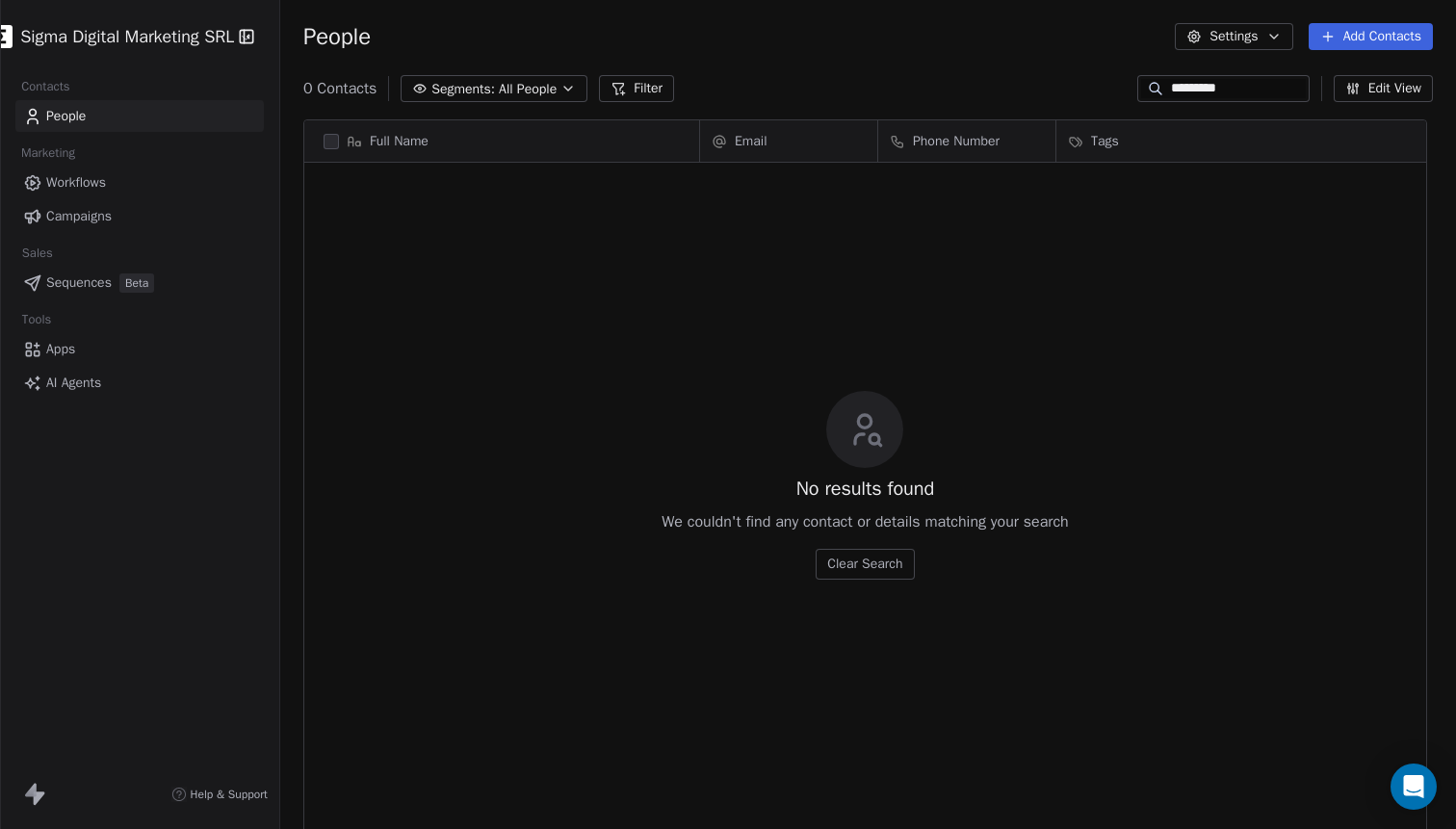 type 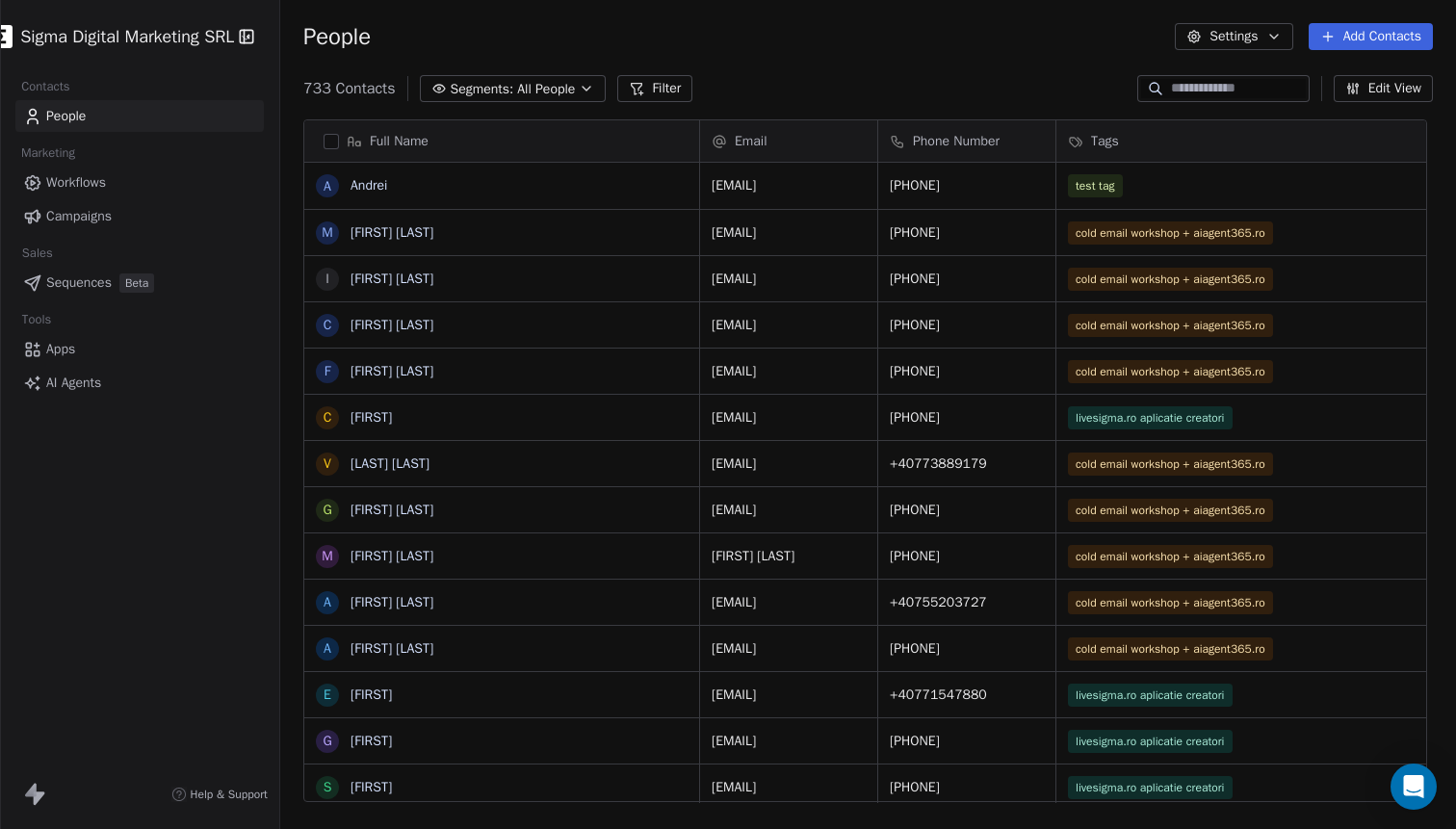 click on "Workflows" at bounding box center (76, 182) 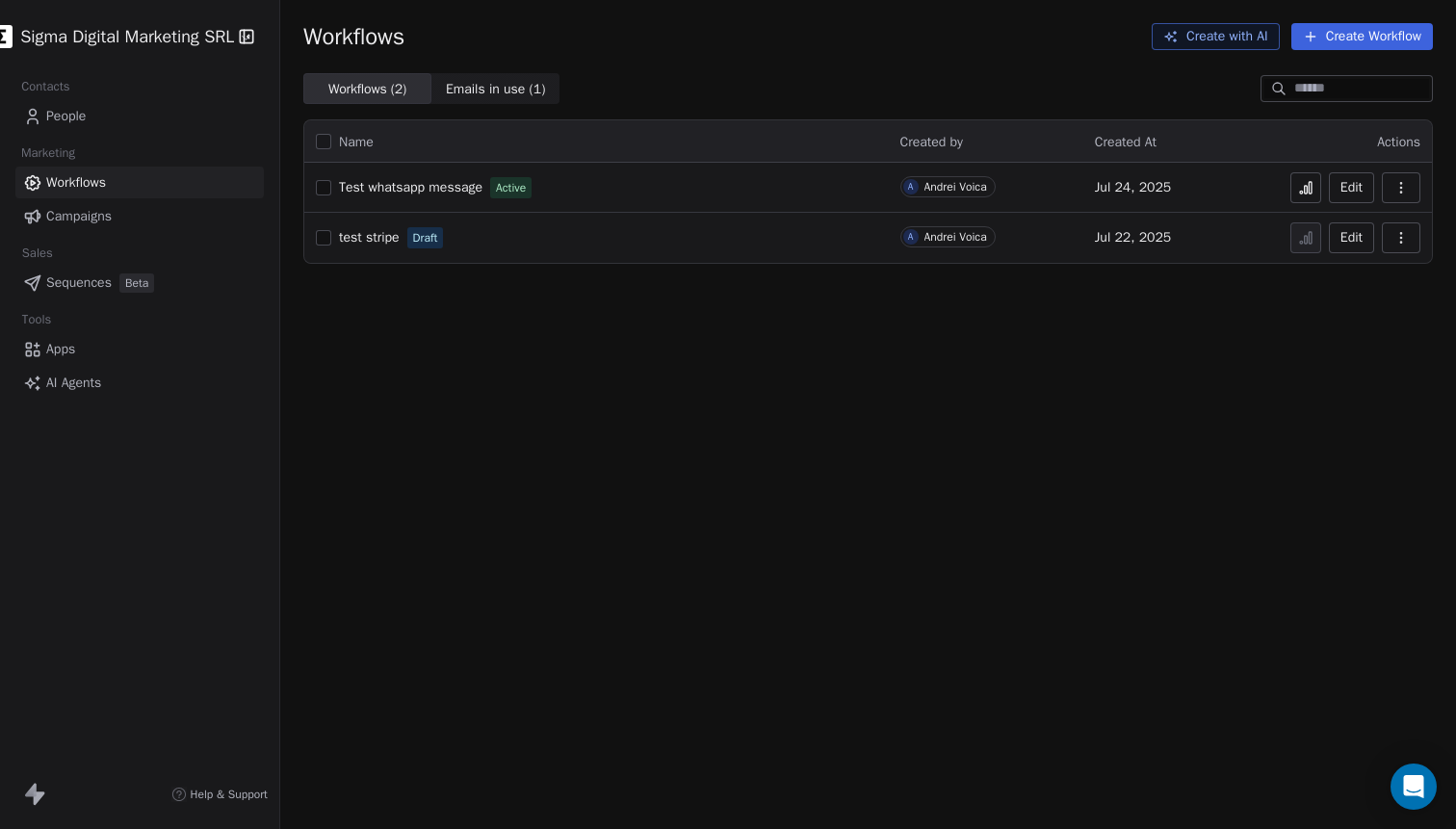 click at bounding box center (1306, 188) 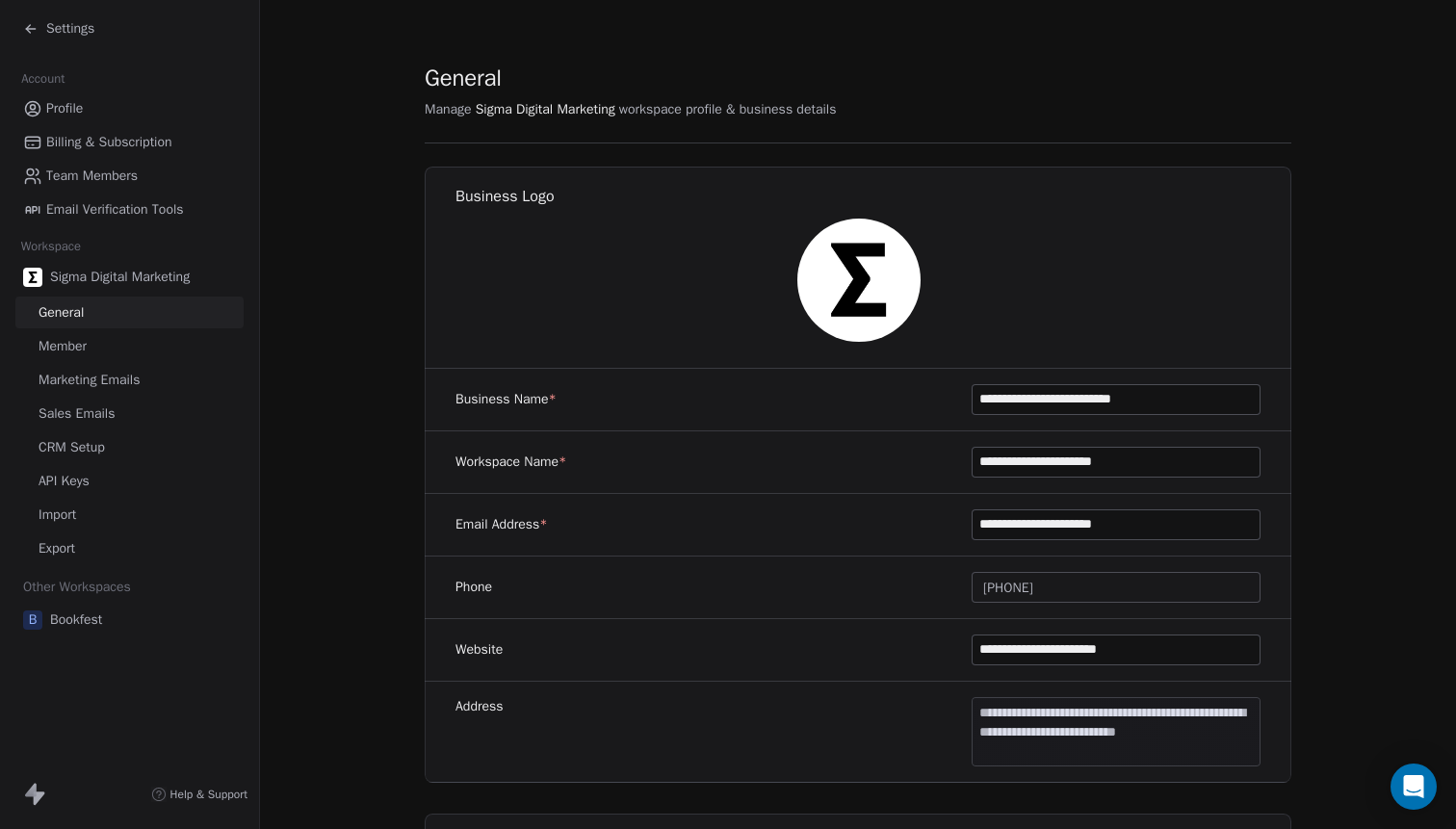 scroll, scrollTop: 0, scrollLeft: 0, axis: both 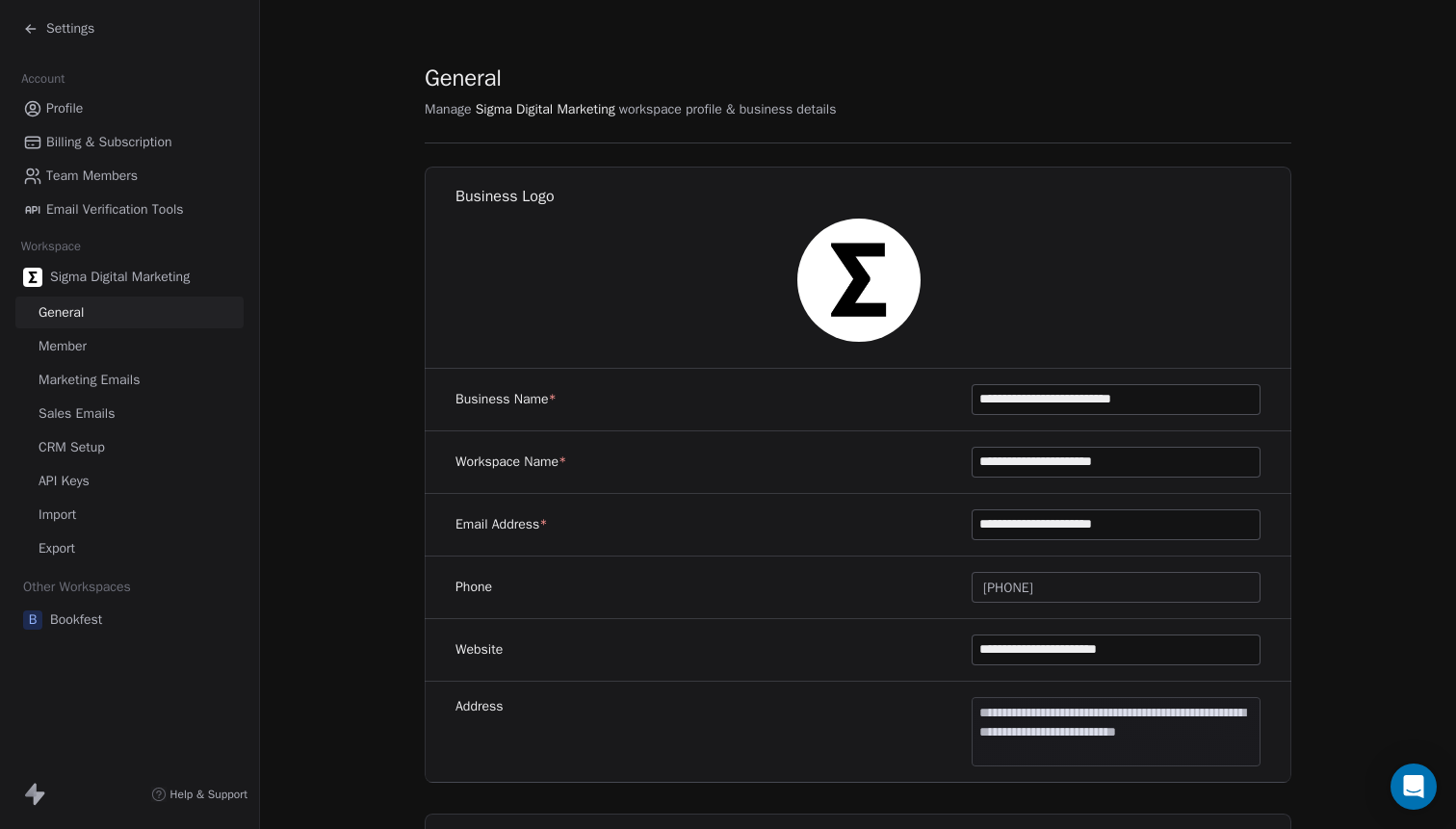 click on "Settings" at bounding box center (133, 29) 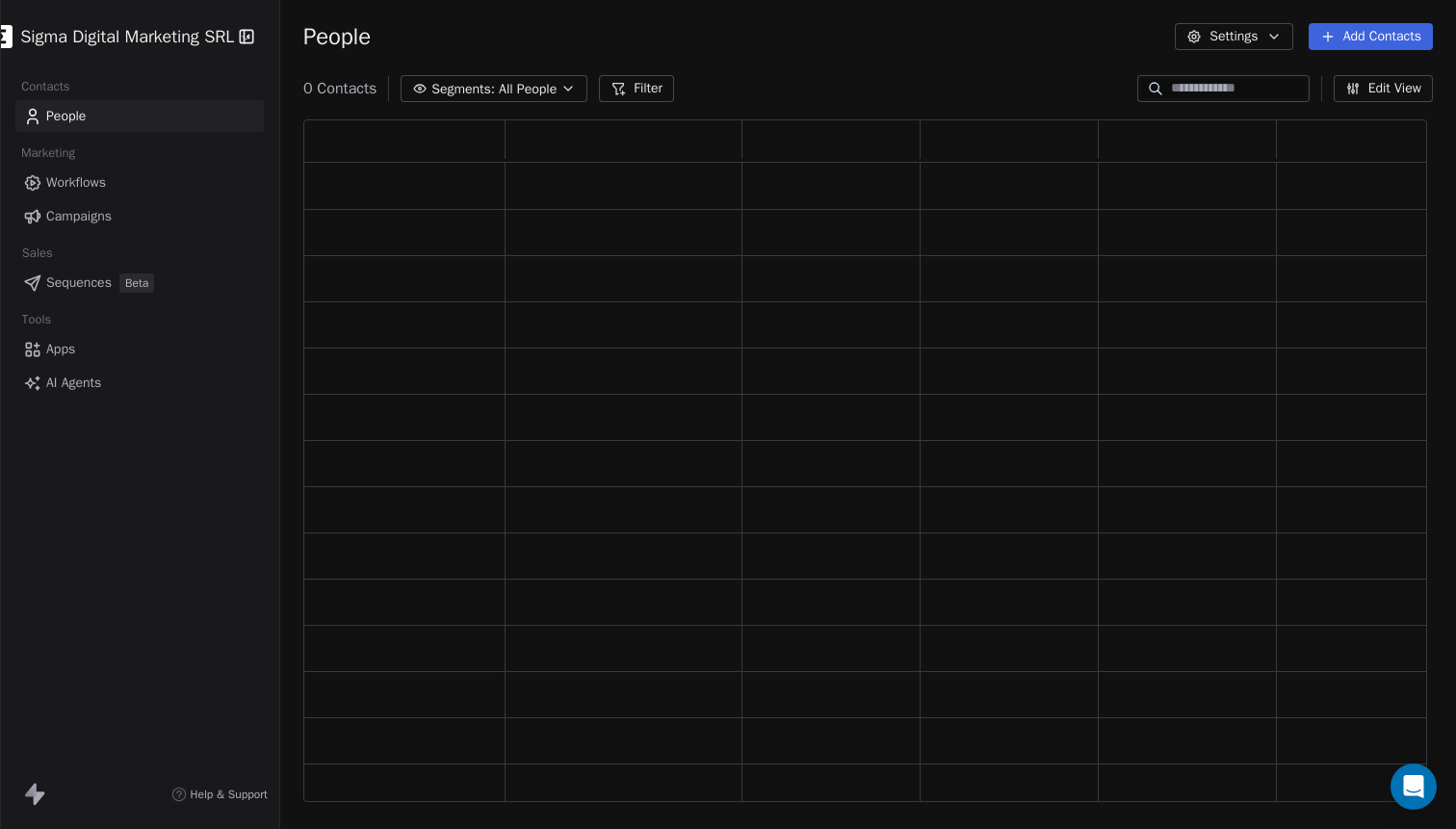 scroll, scrollTop: 1, scrollLeft: 2, axis: both 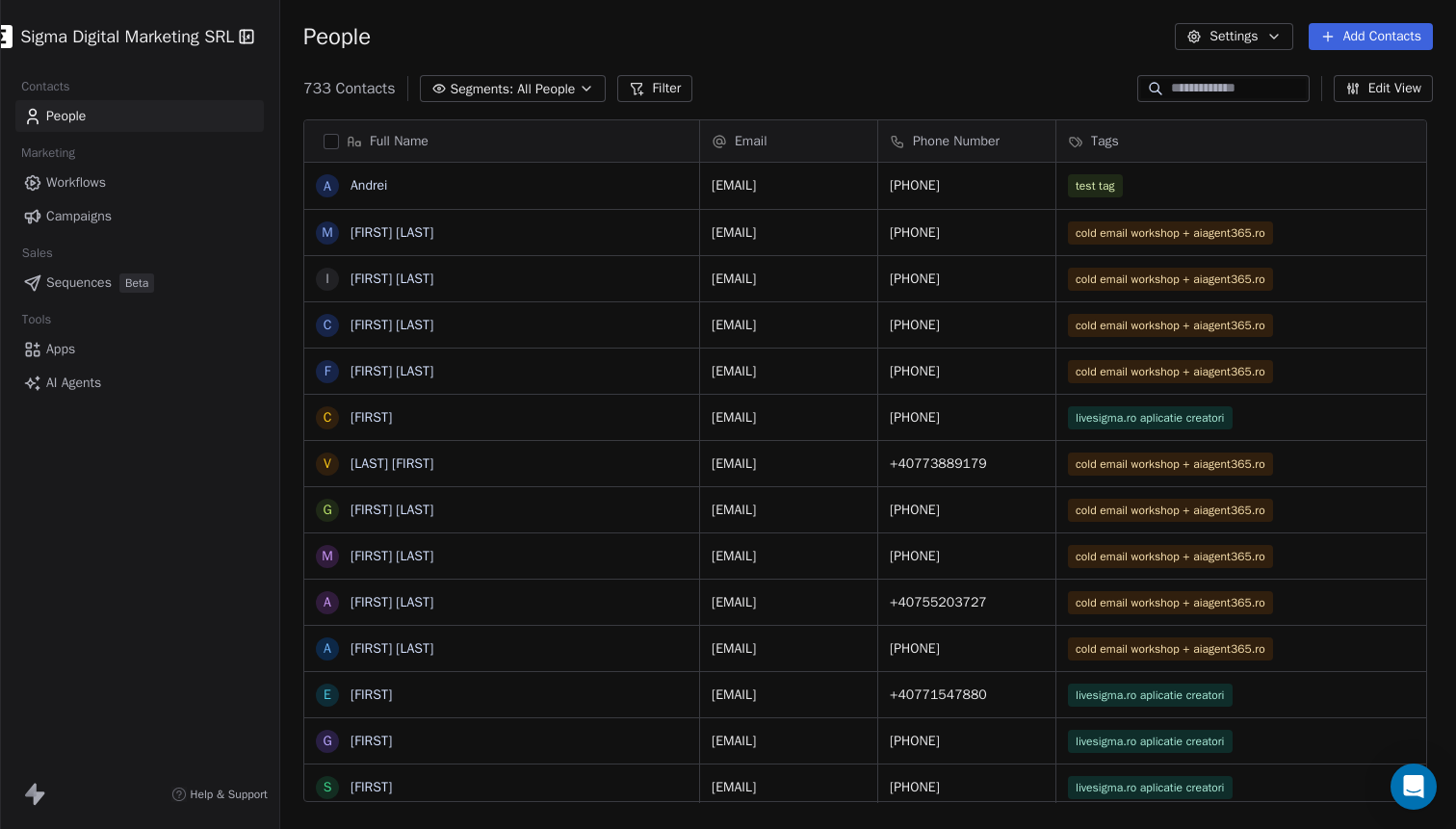 click on "Workflows" at bounding box center [140, 182] 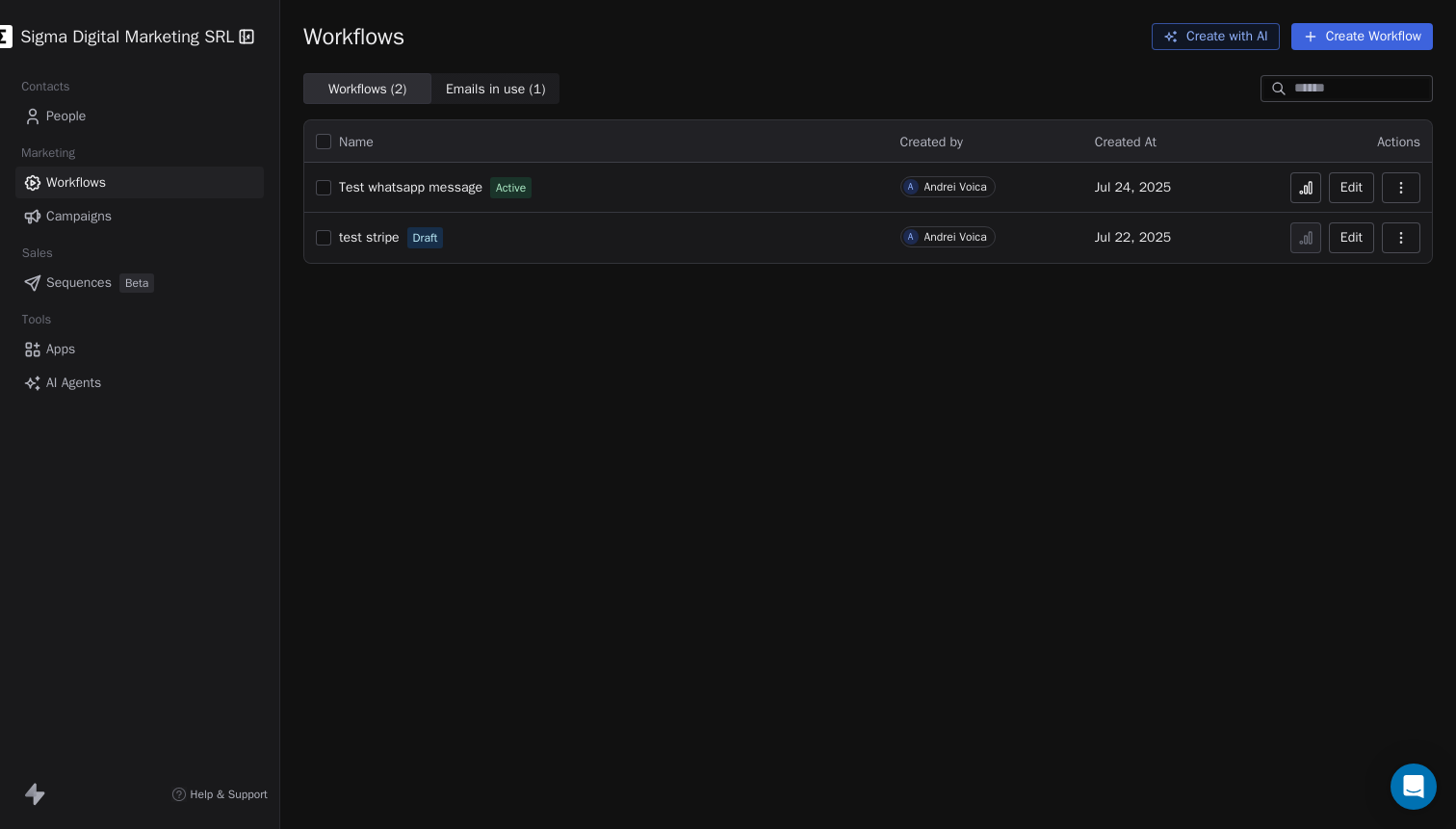 click 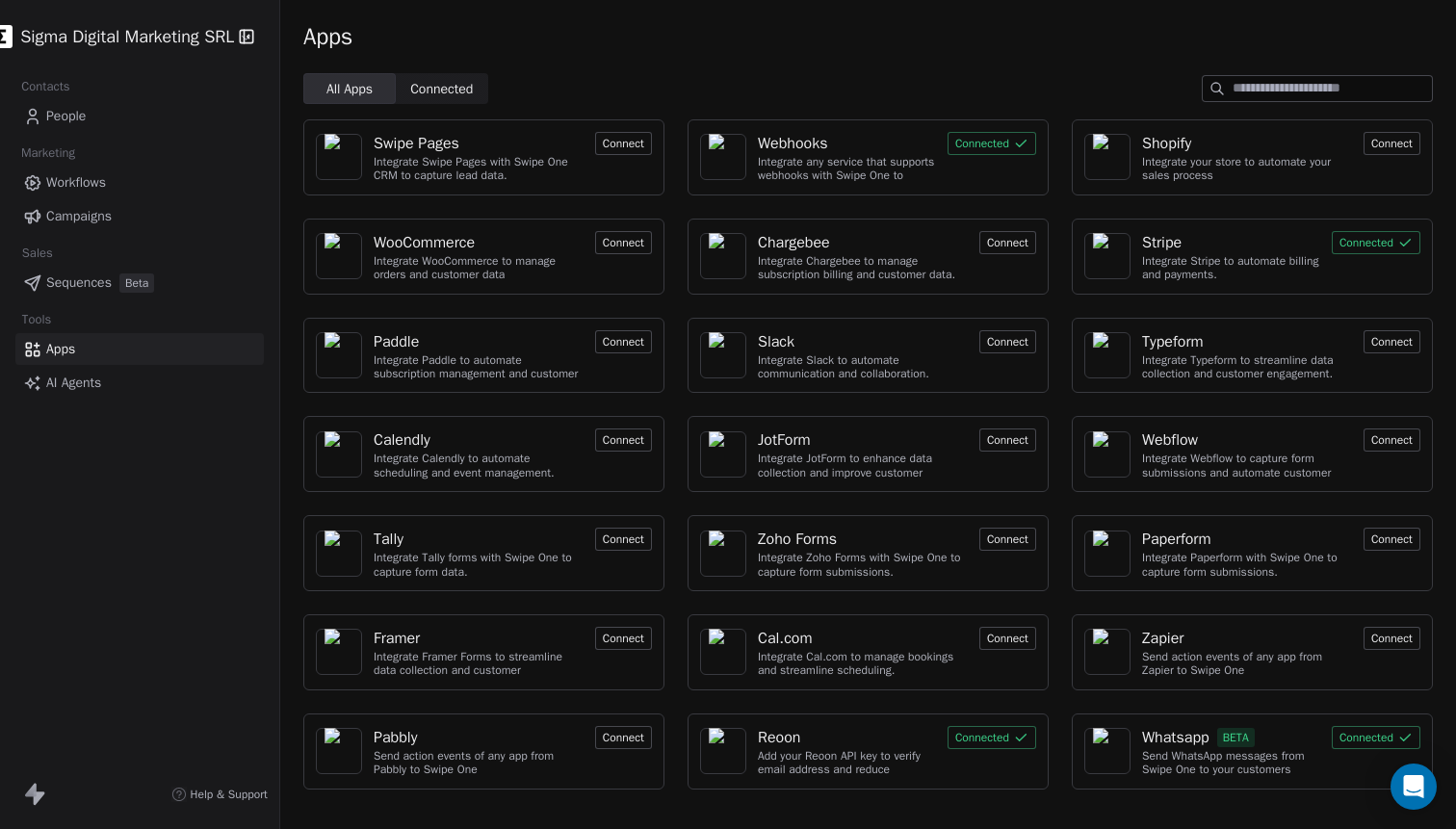 click on "Whatsapp BETA" at bounding box center [1231, 738] 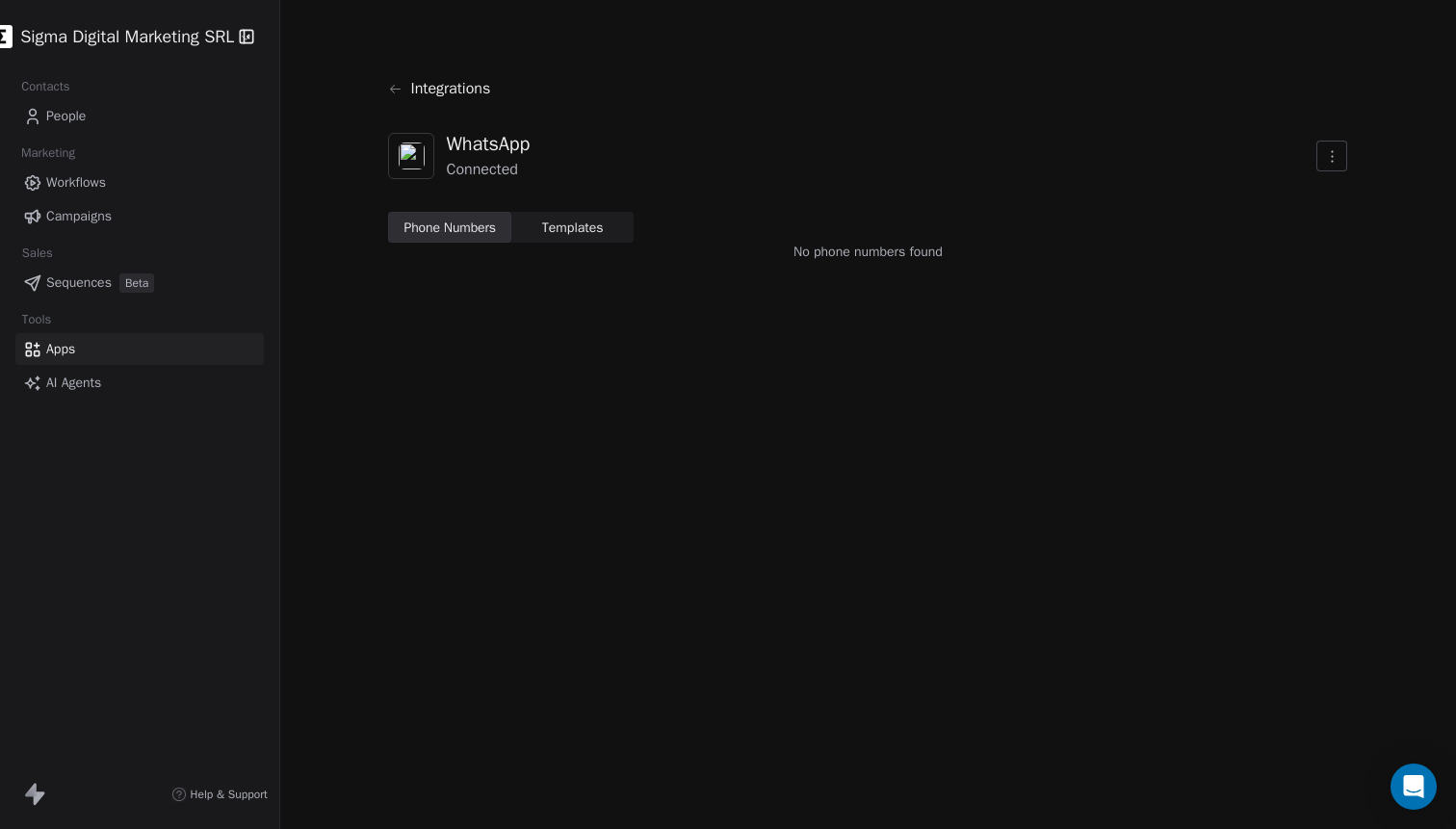 click on "Templates Templates" at bounding box center [572, 227] 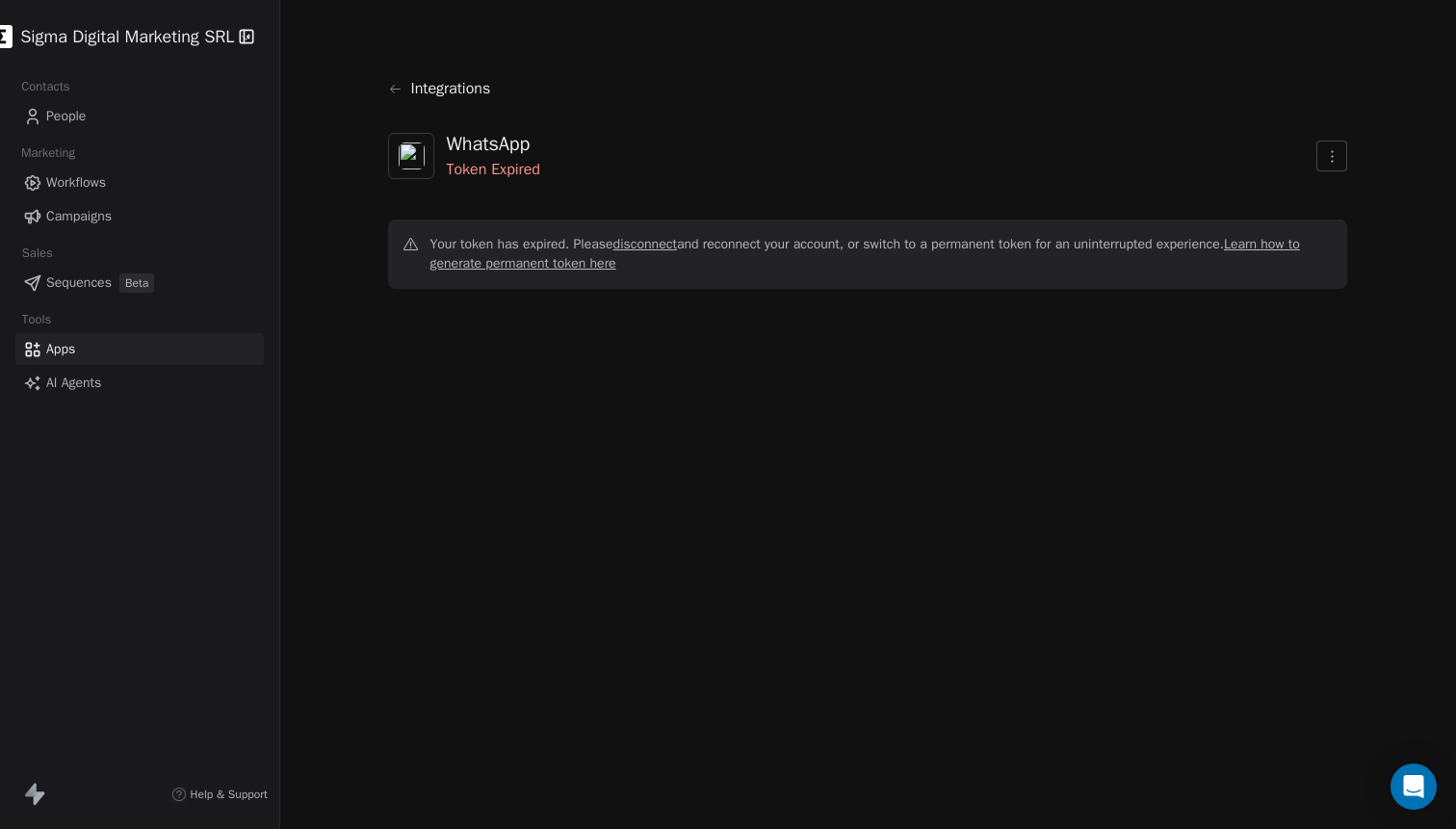 click on "disconnect" at bounding box center [645, 244] 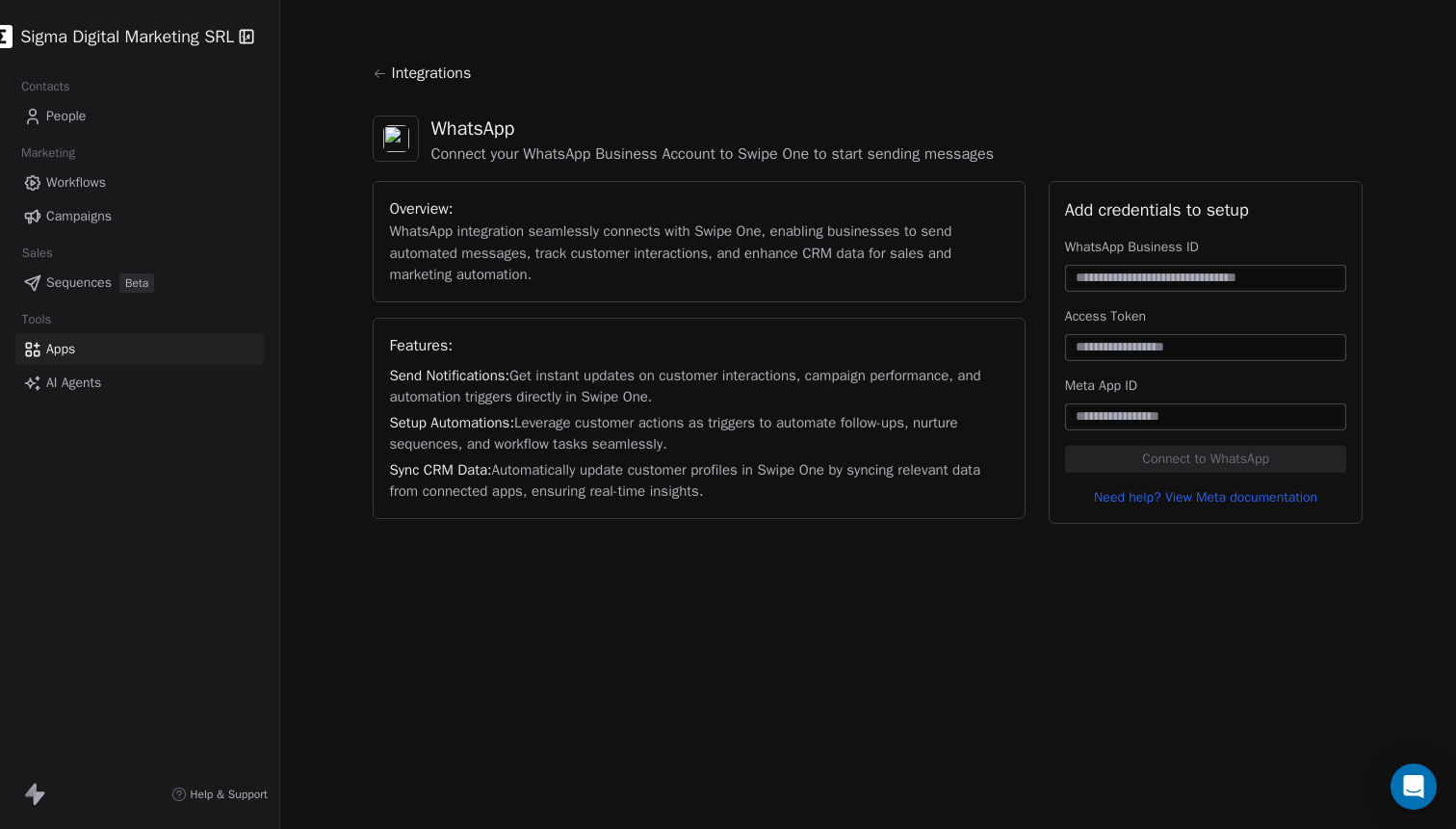 click at bounding box center [1206, 348] 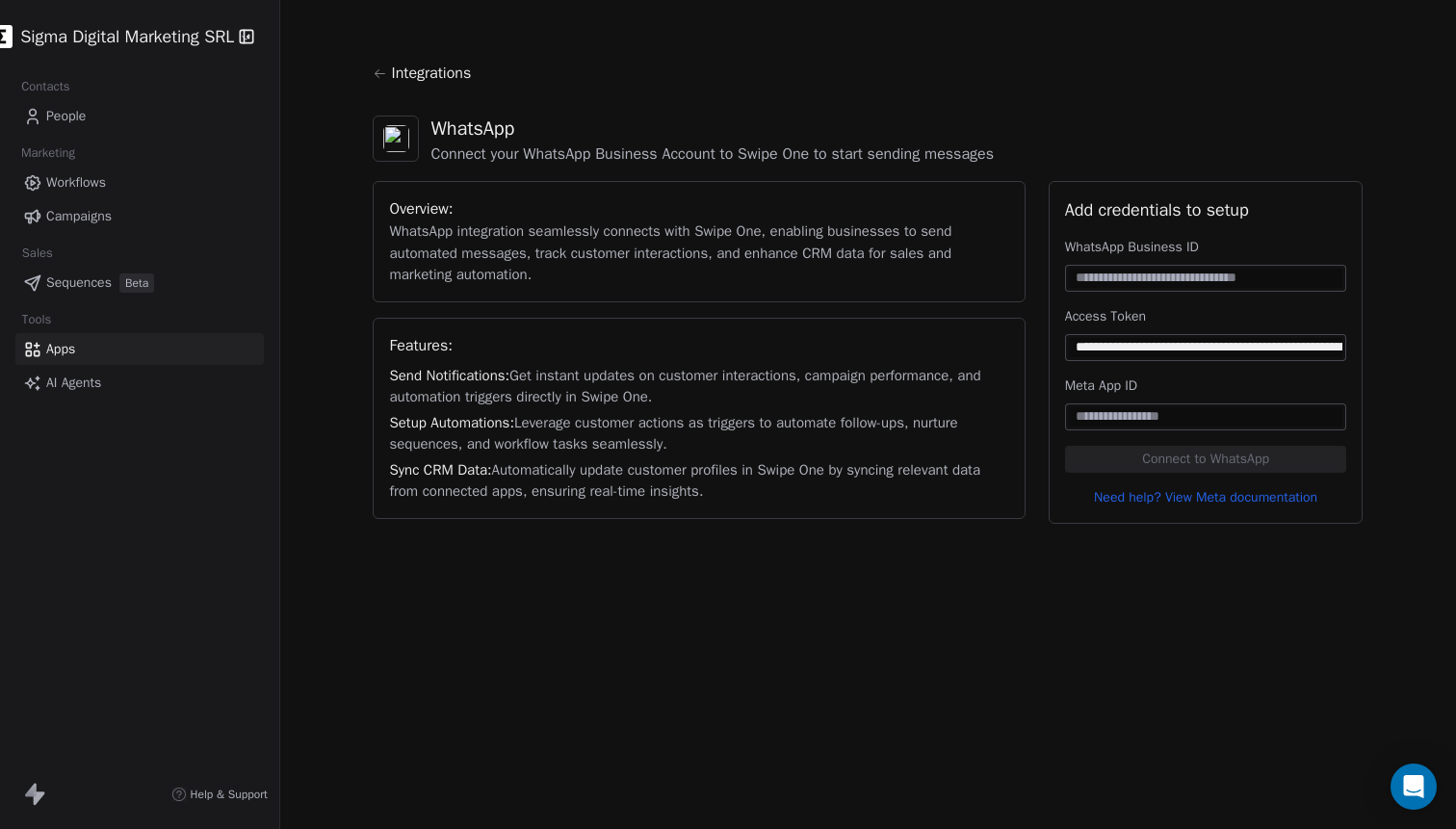 scroll, scrollTop: 0, scrollLeft: 1416, axis: horizontal 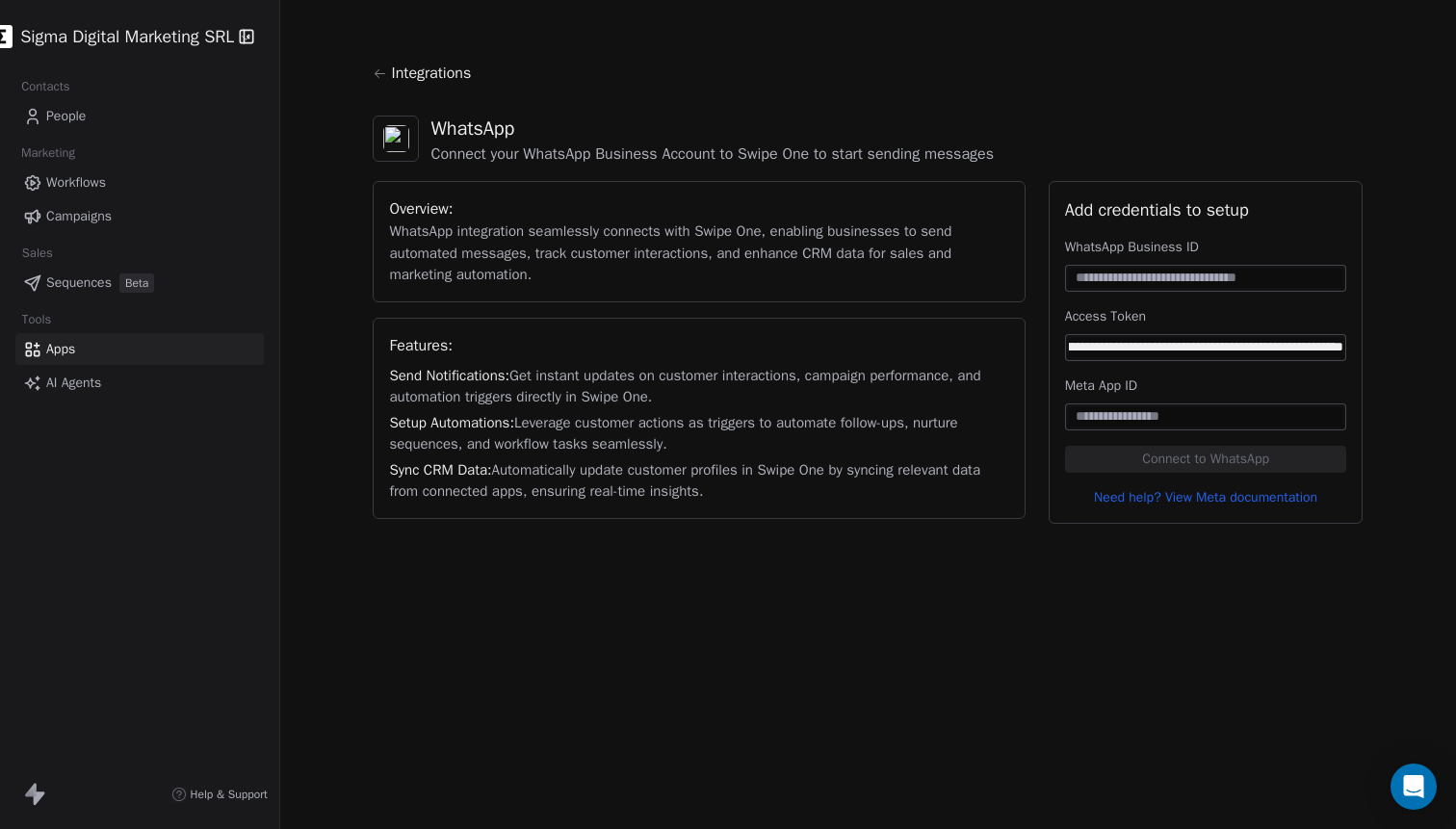 type on "**********" 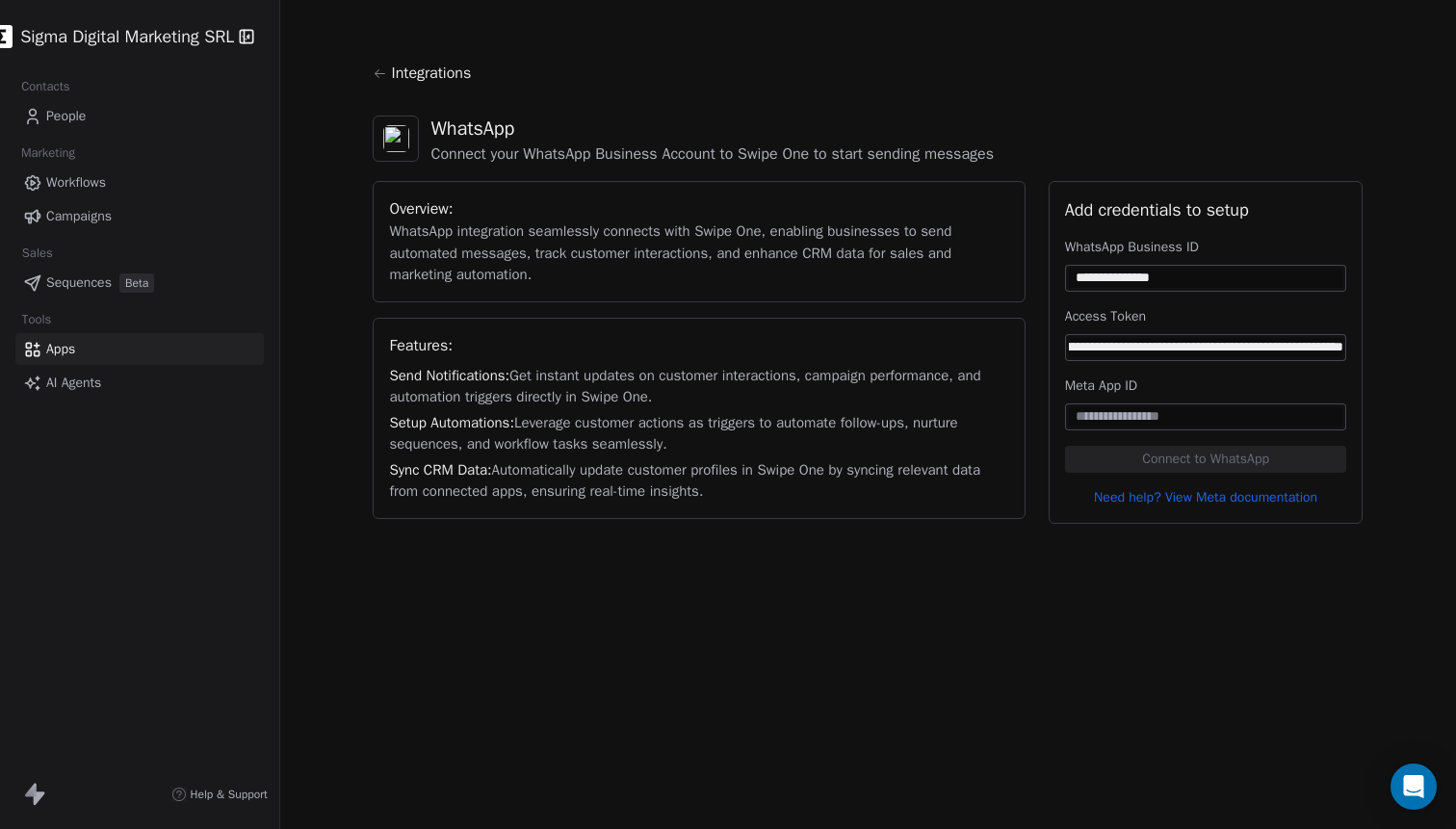 type on "**********" 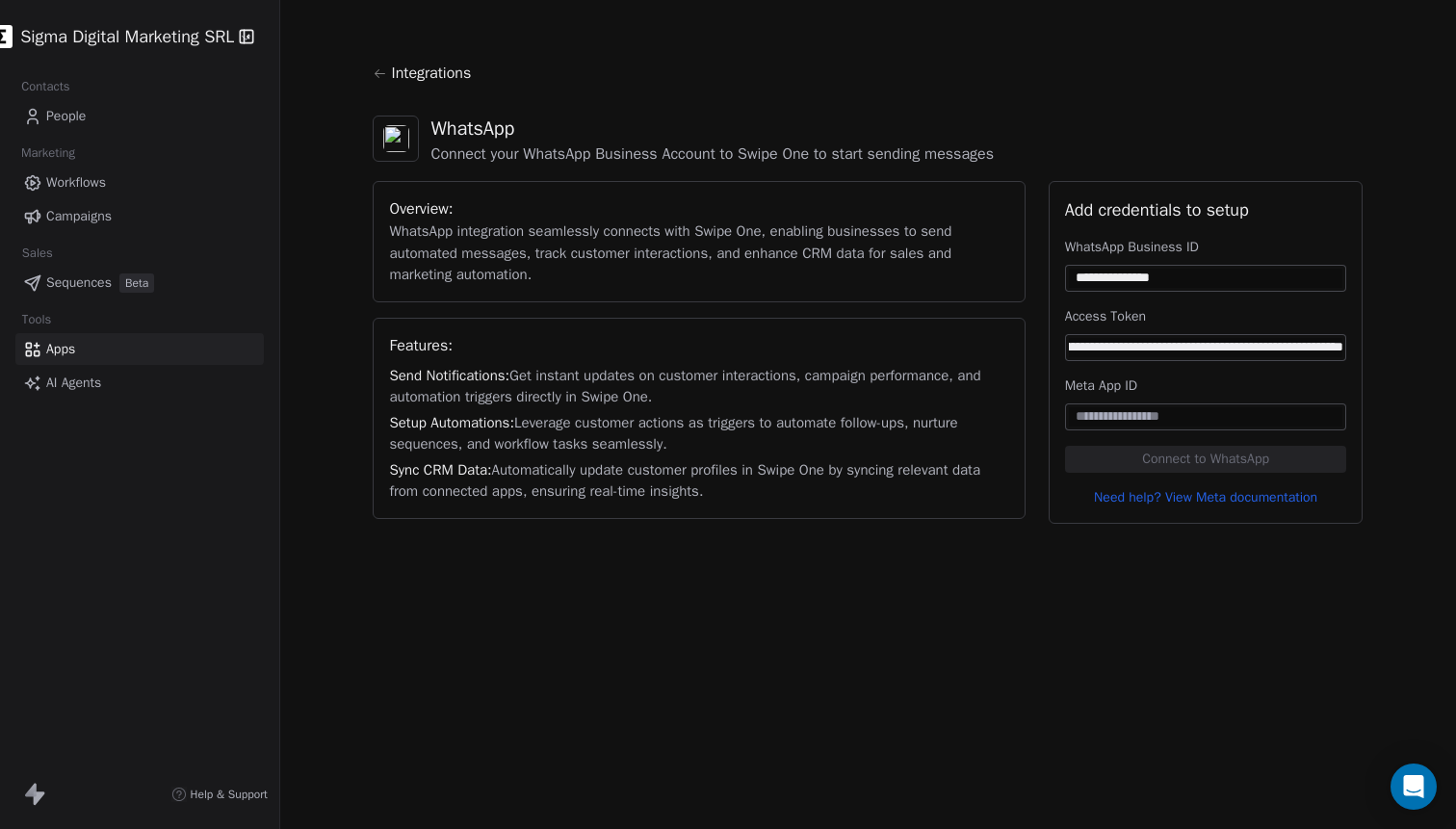 click at bounding box center [1206, 417] 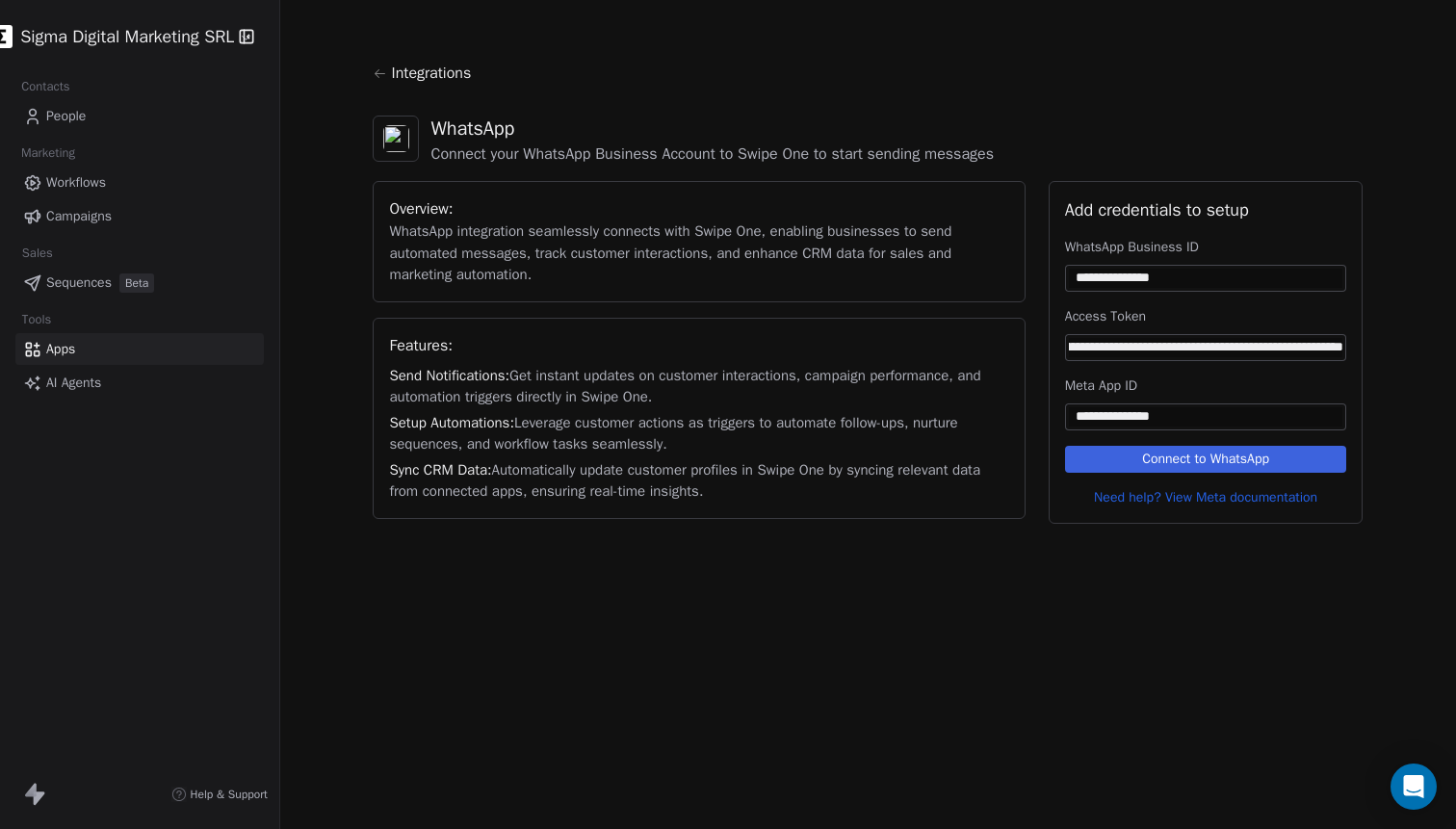 type on "**********" 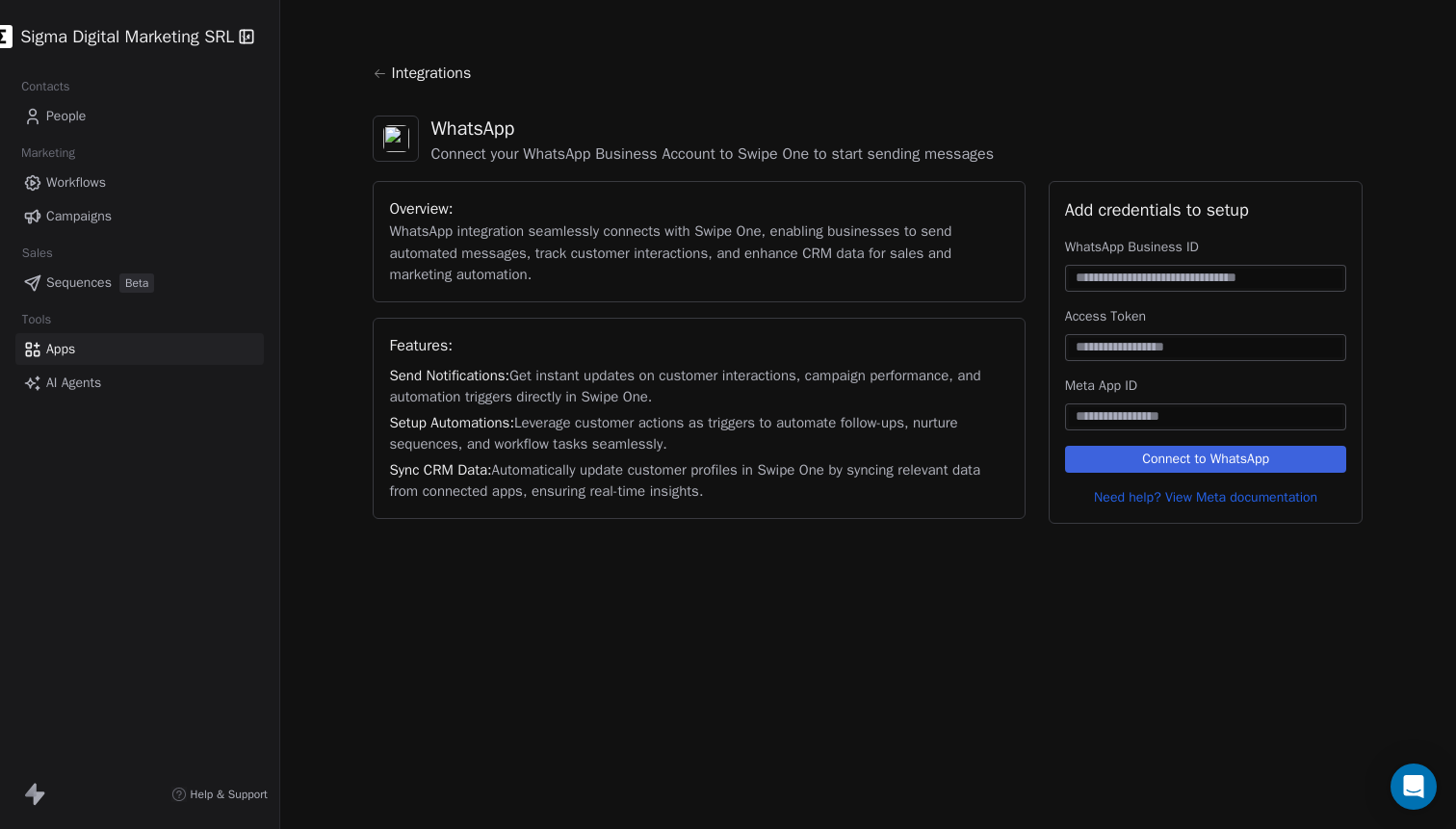 scroll, scrollTop: 0, scrollLeft: 0, axis: both 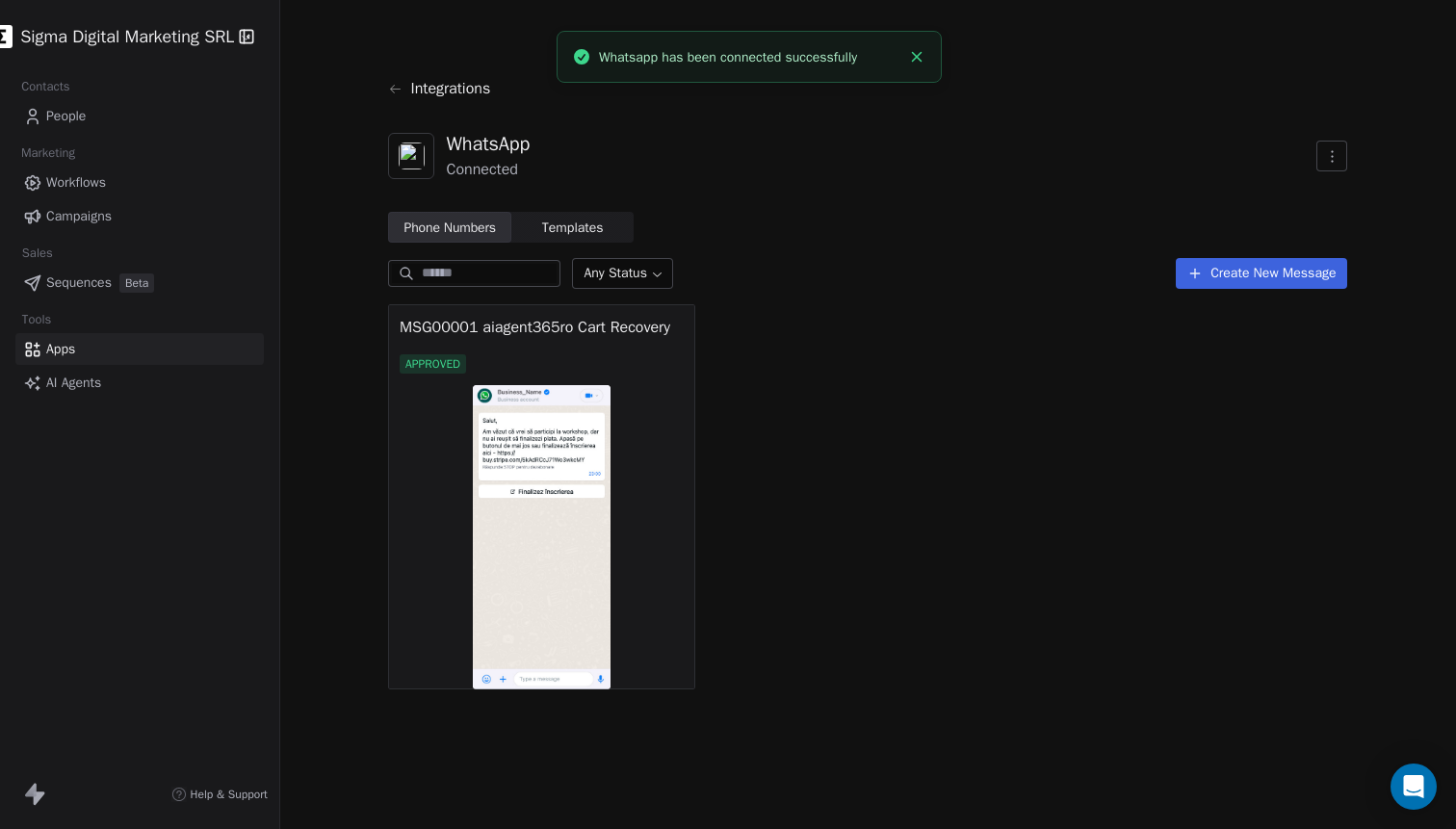 click on "WhatsApp Connected" at bounding box center [868, 156] 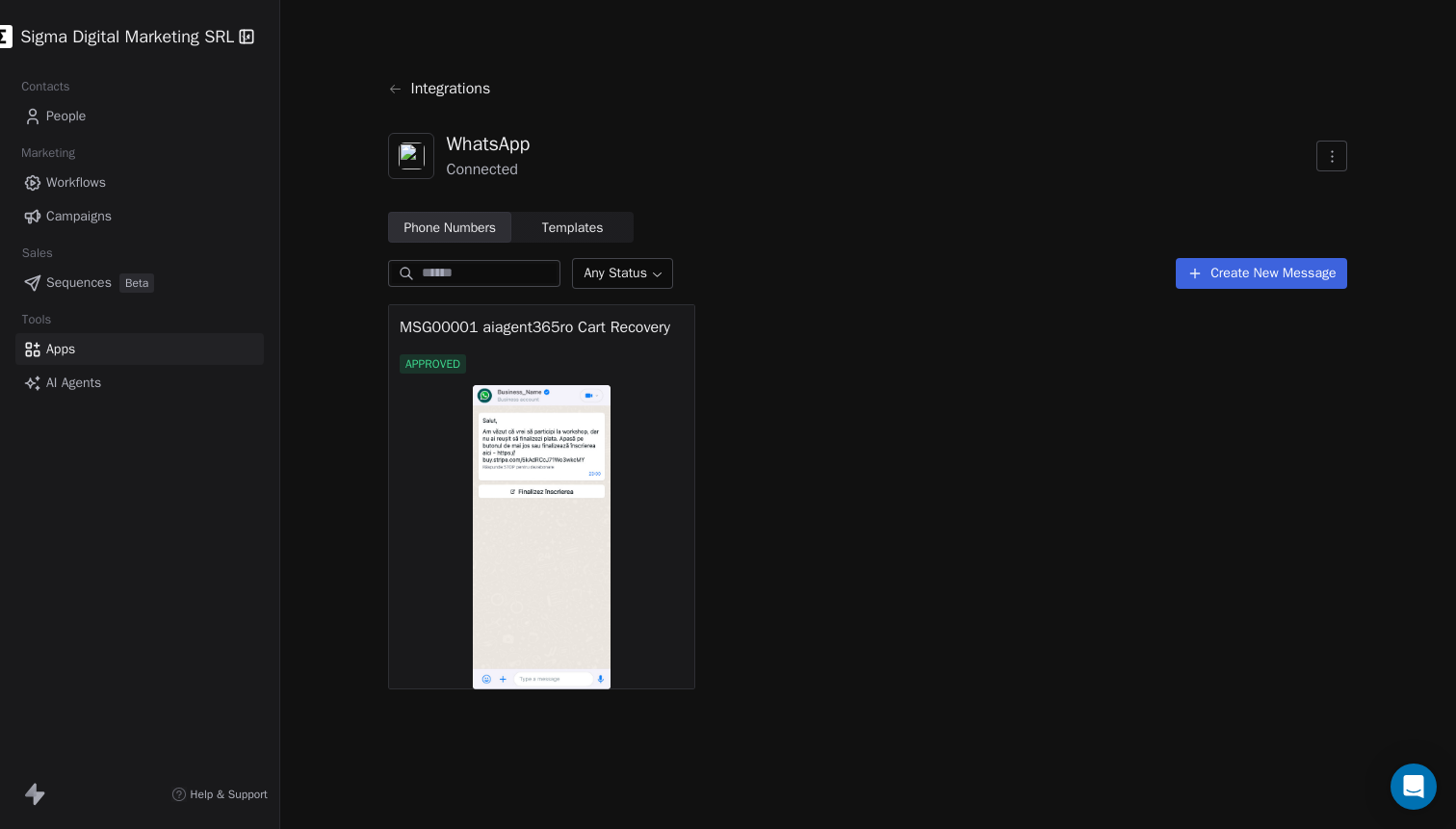 click on "People" at bounding box center (140, 116) 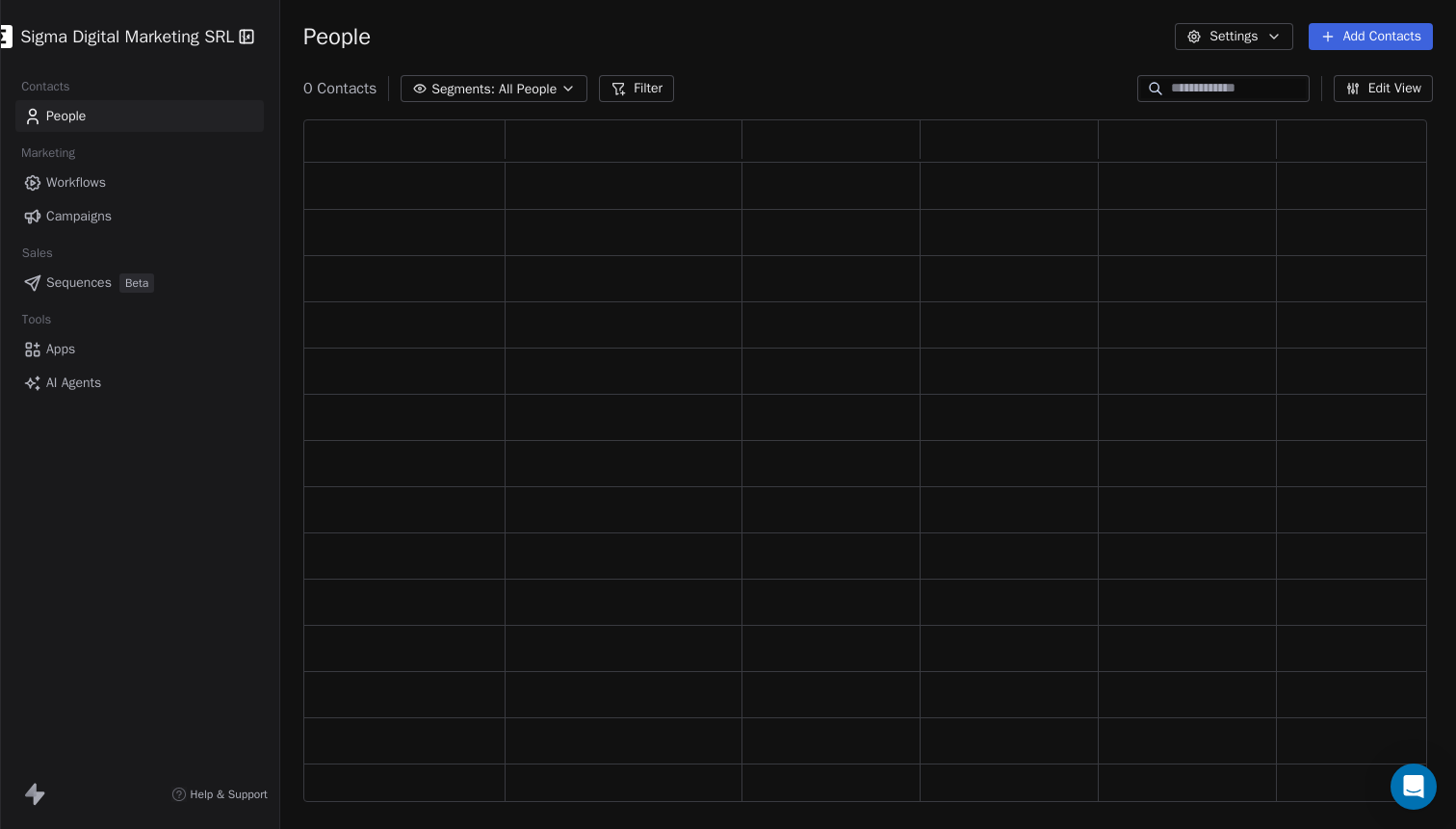 scroll, scrollTop: 1, scrollLeft: 2, axis: both 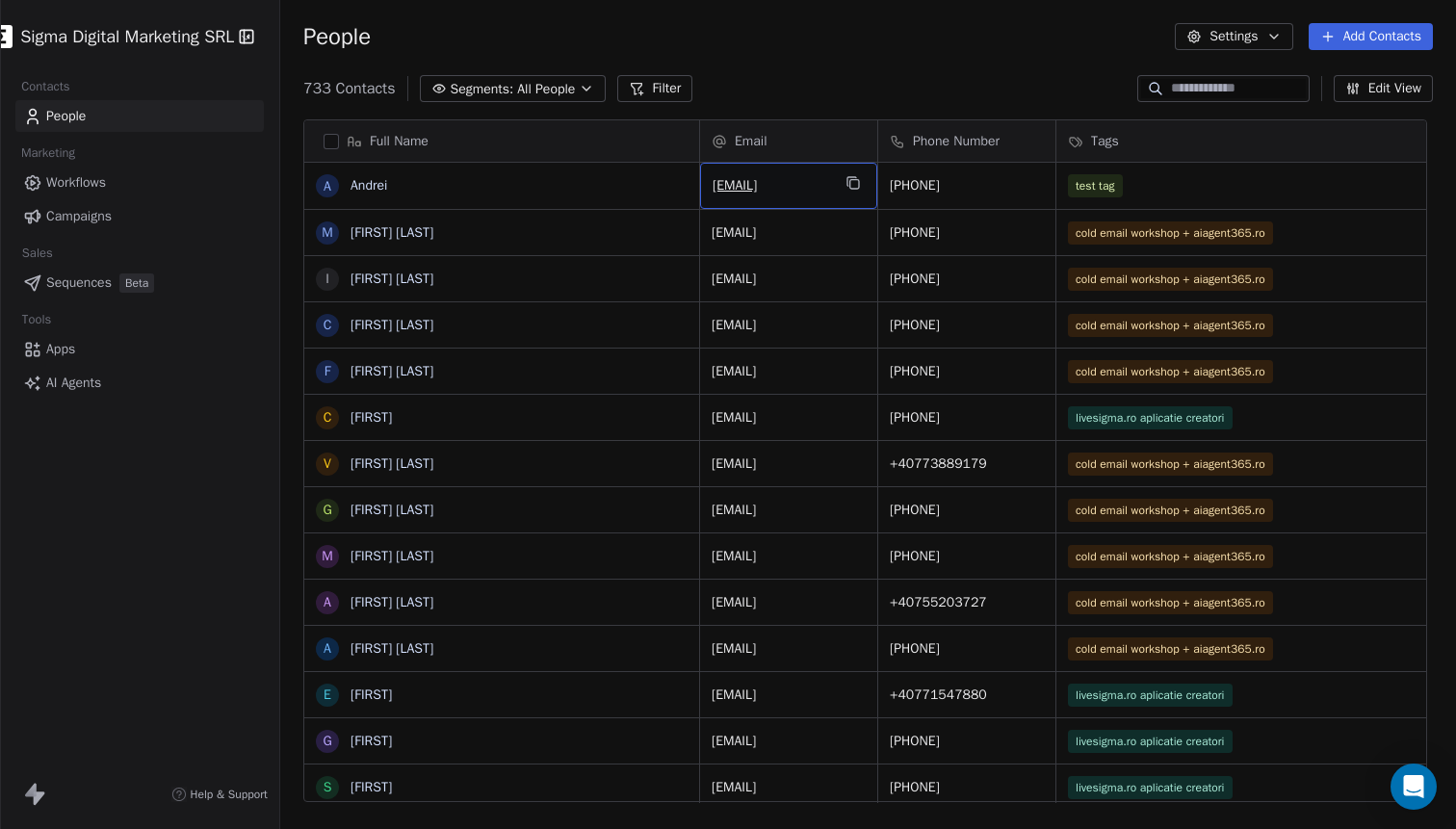 click on "avdigital.online@gmail.com" at bounding box center (771, 186) 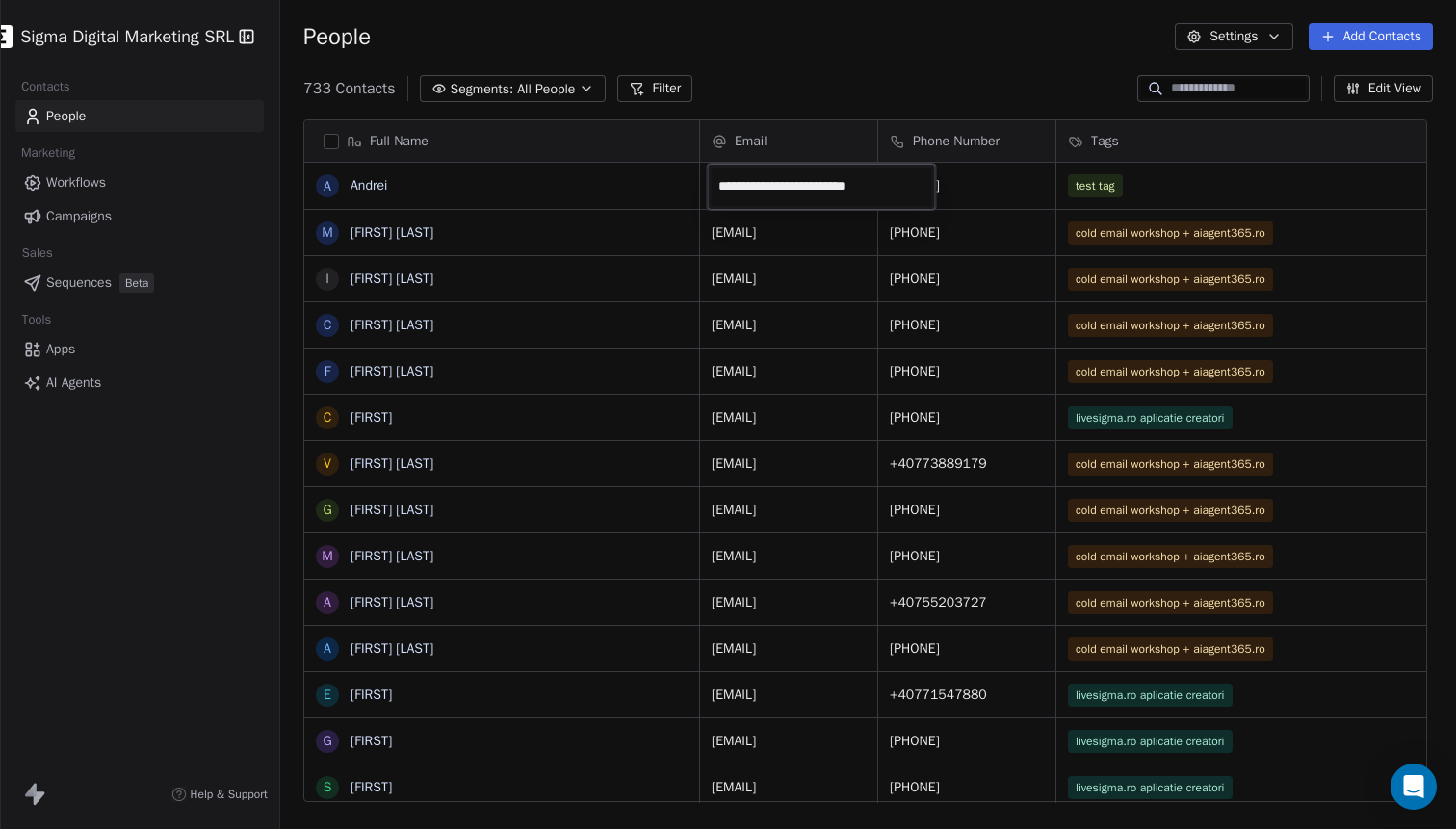 click on "**********" at bounding box center (821, 187) 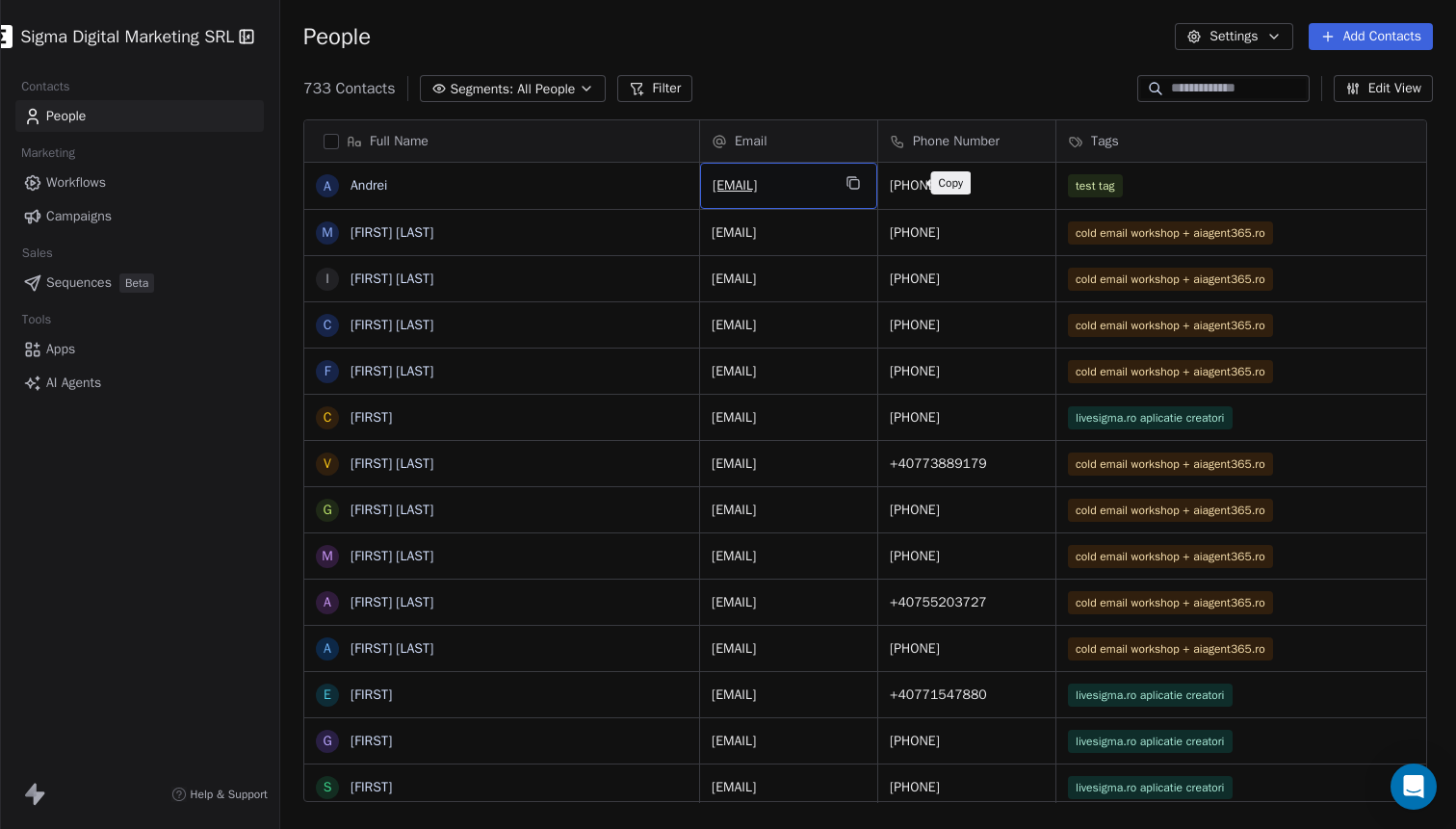 click 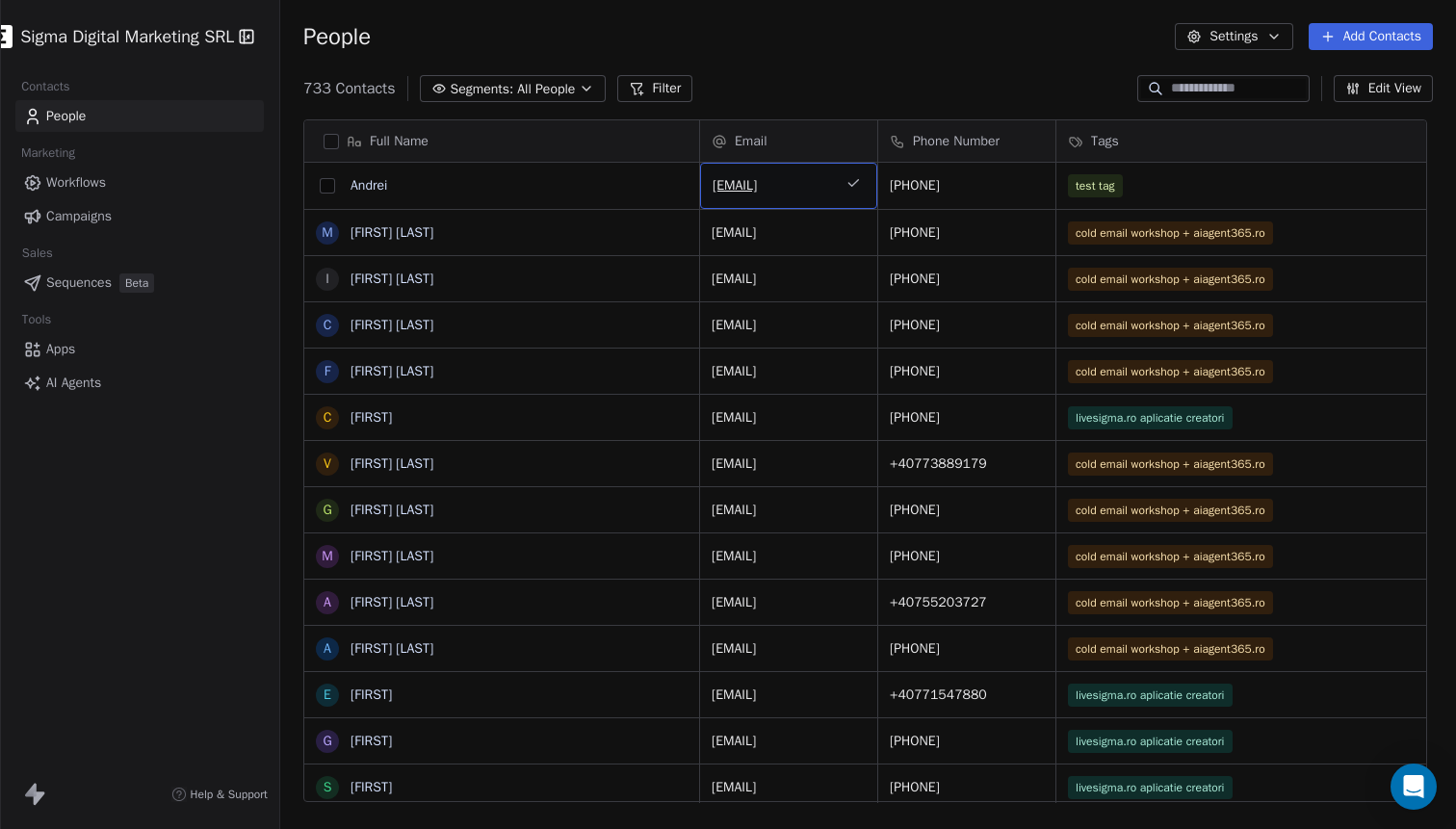click at bounding box center [327, 186] 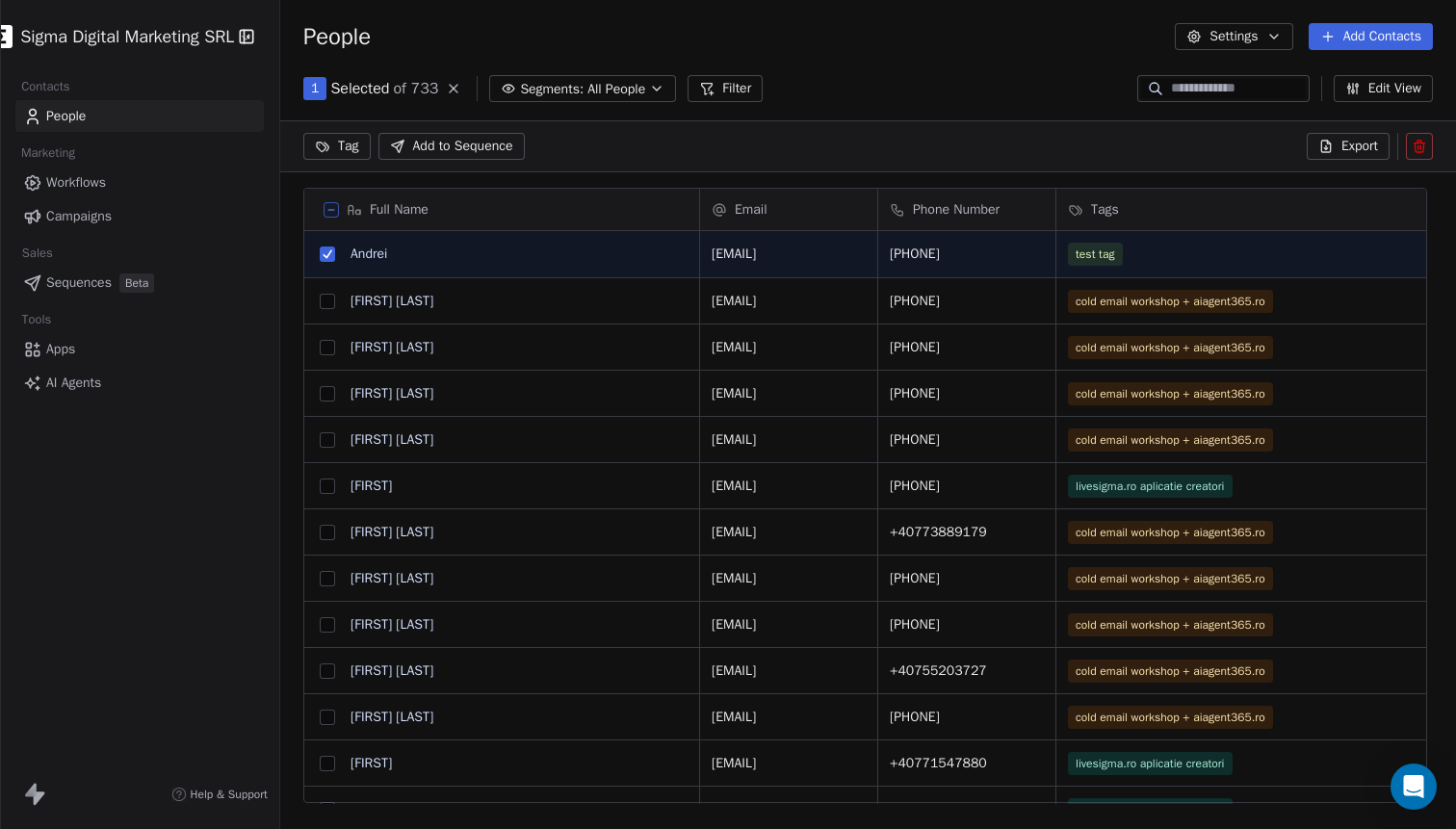 scroll, scrollTop: 662, scrollLeft: 1170, axis: both 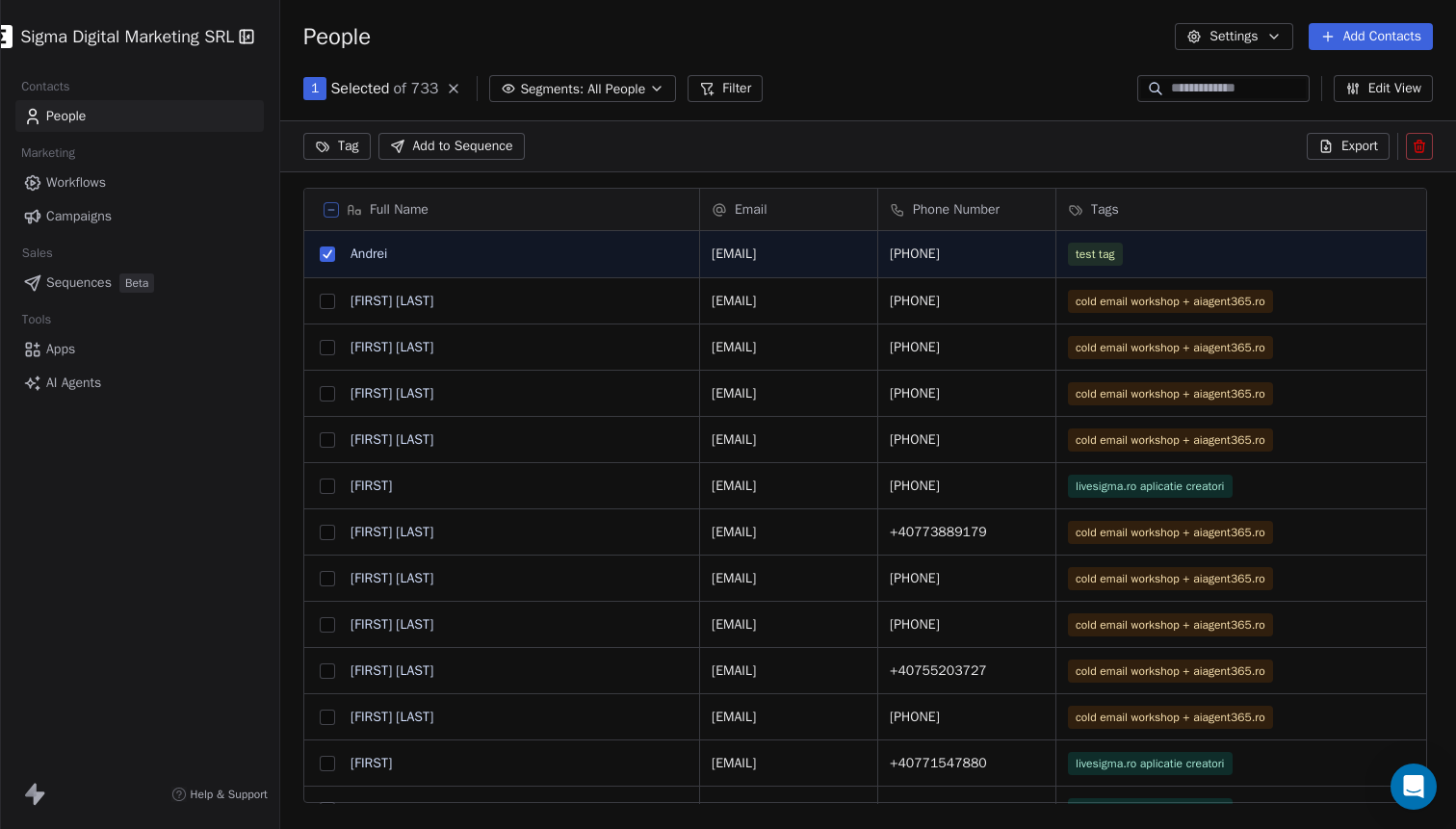 click 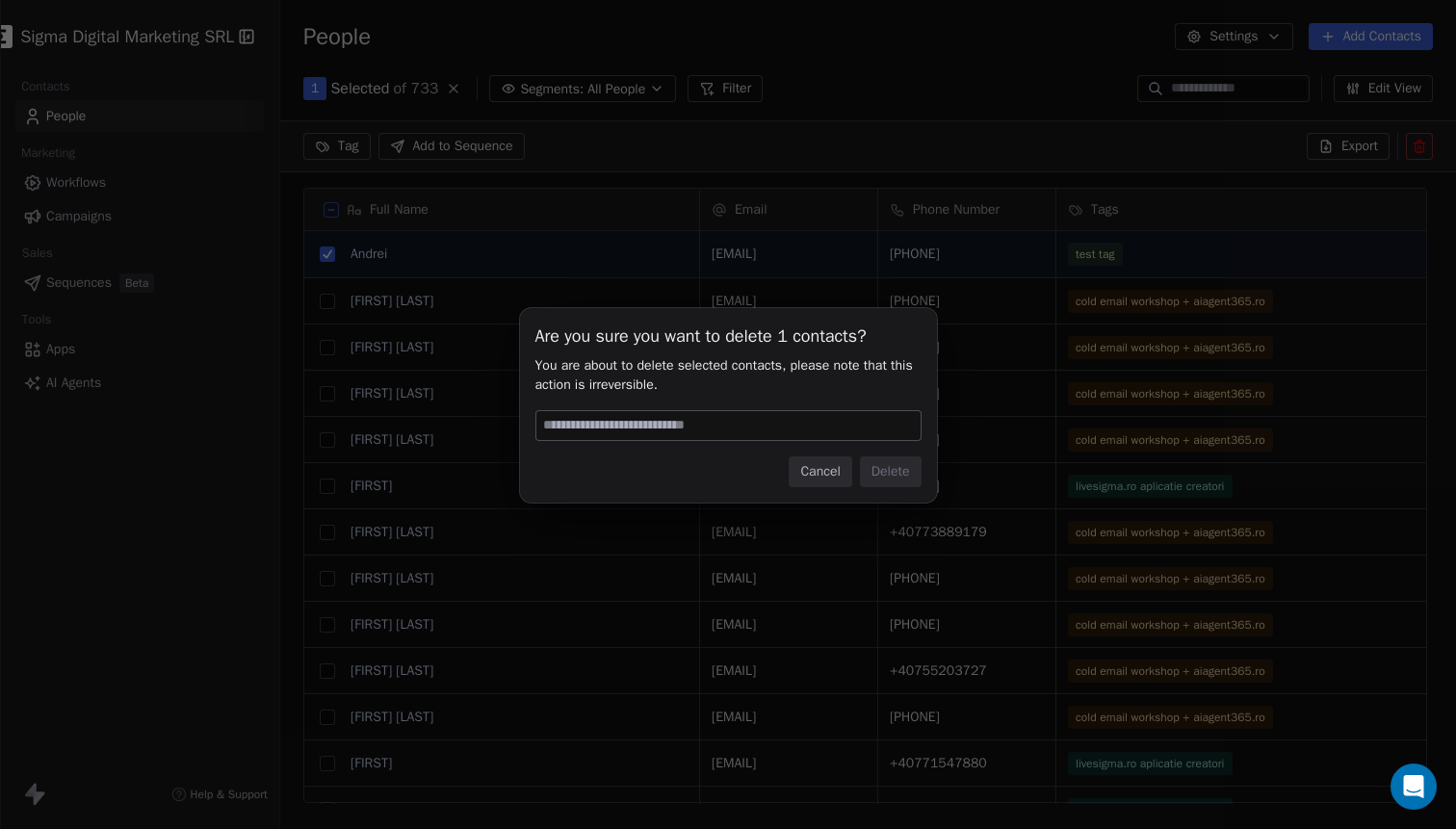 scroll, scrollTop: 1, scrollLeft: 2, axis: both 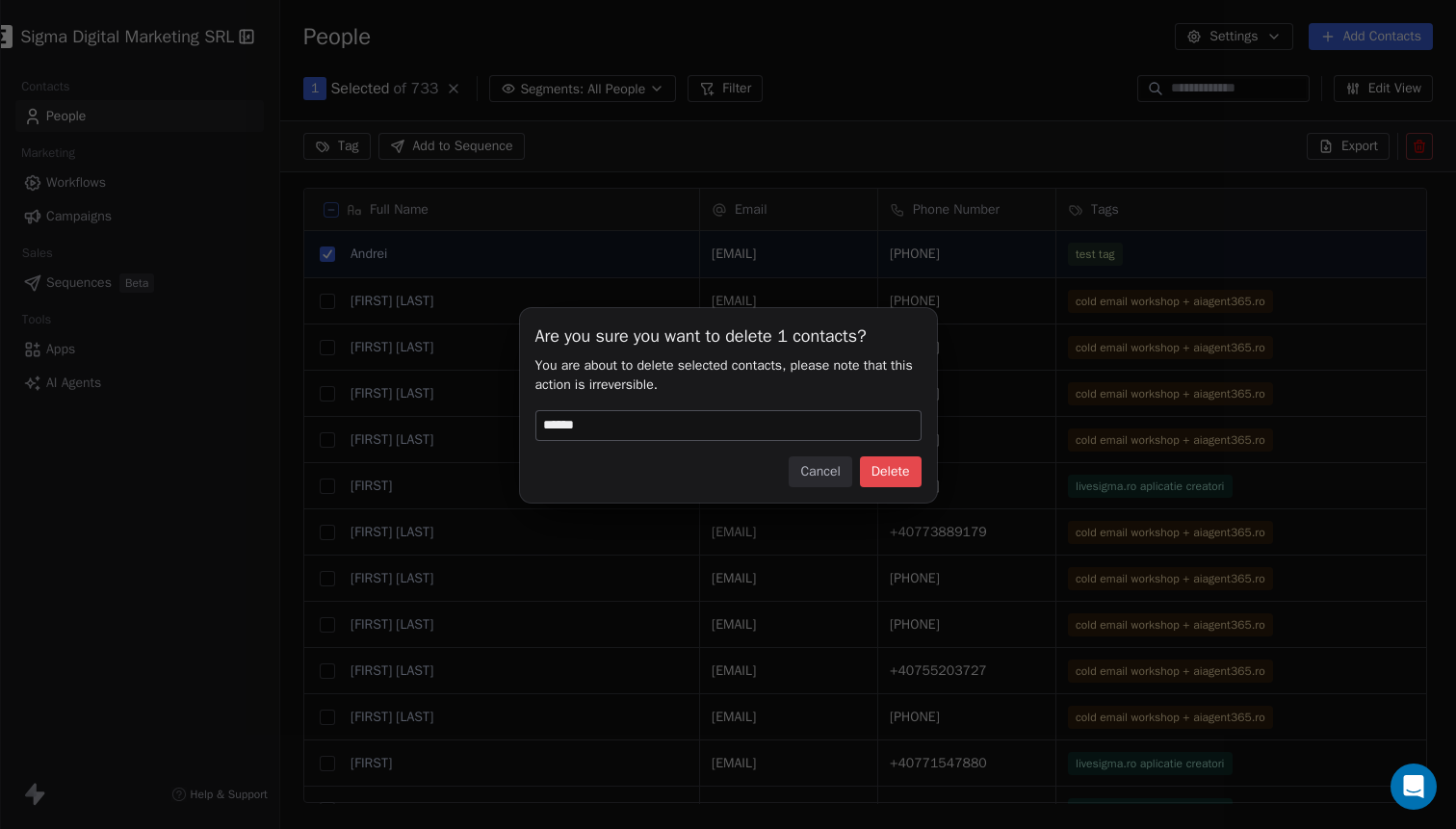 type on "******" 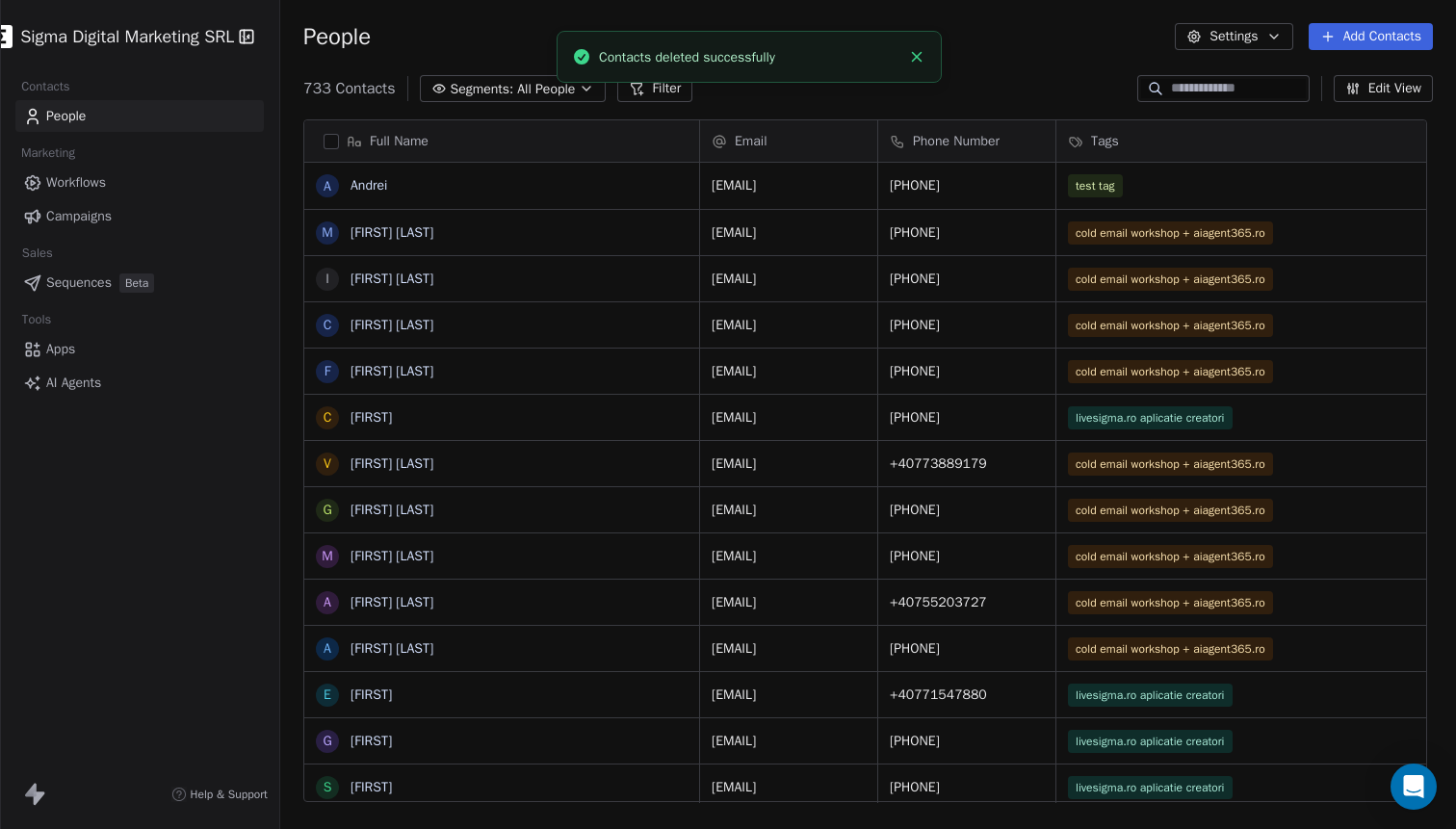 scroll, scrollTop: 1, scrollLeft: 2, axis: both 